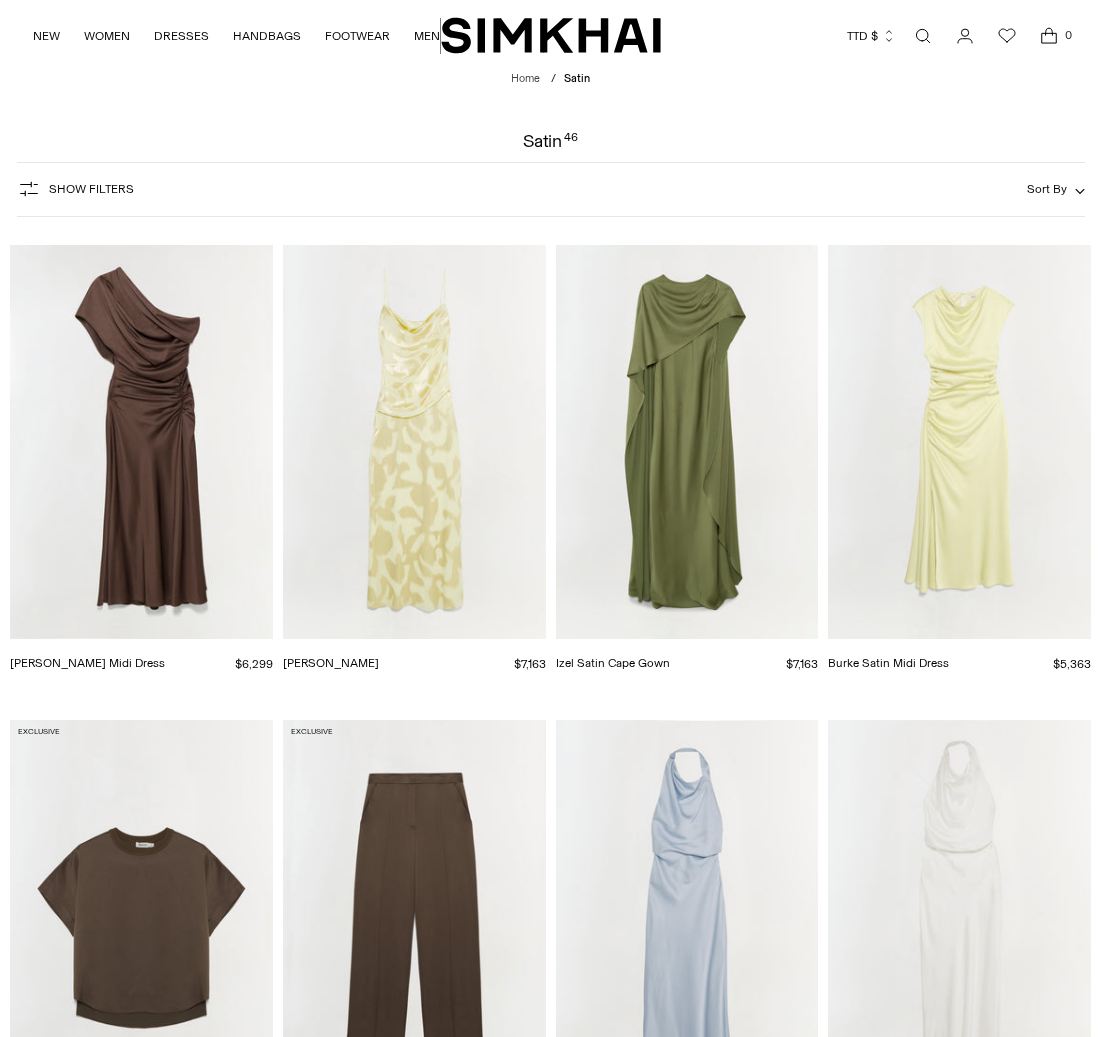 scroll, scrollTop: 0, scrollLeft: 0, axis: both 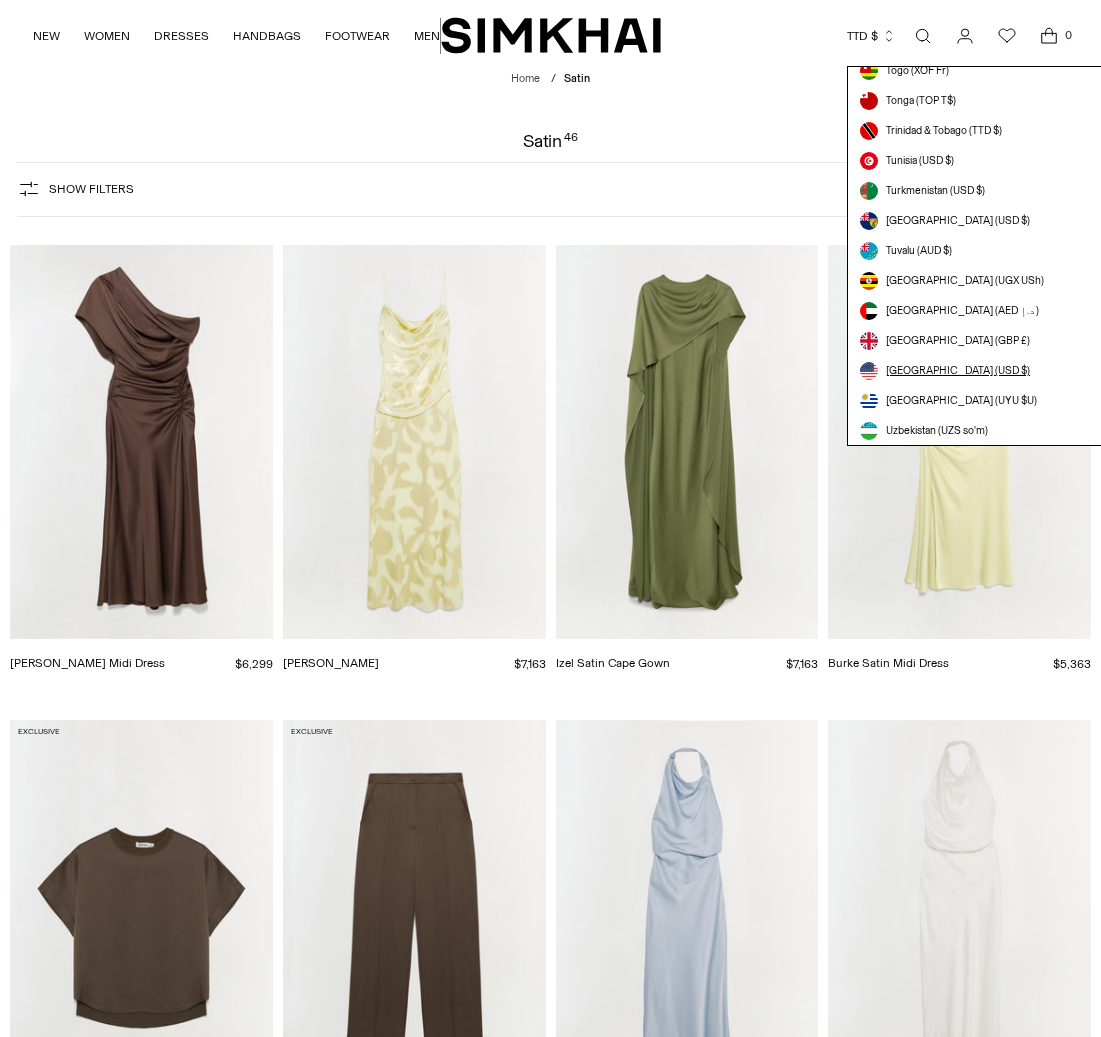 click on "[GEOGRAPHIC_DATA] (USD
$)" at bounding box center [958, 371] 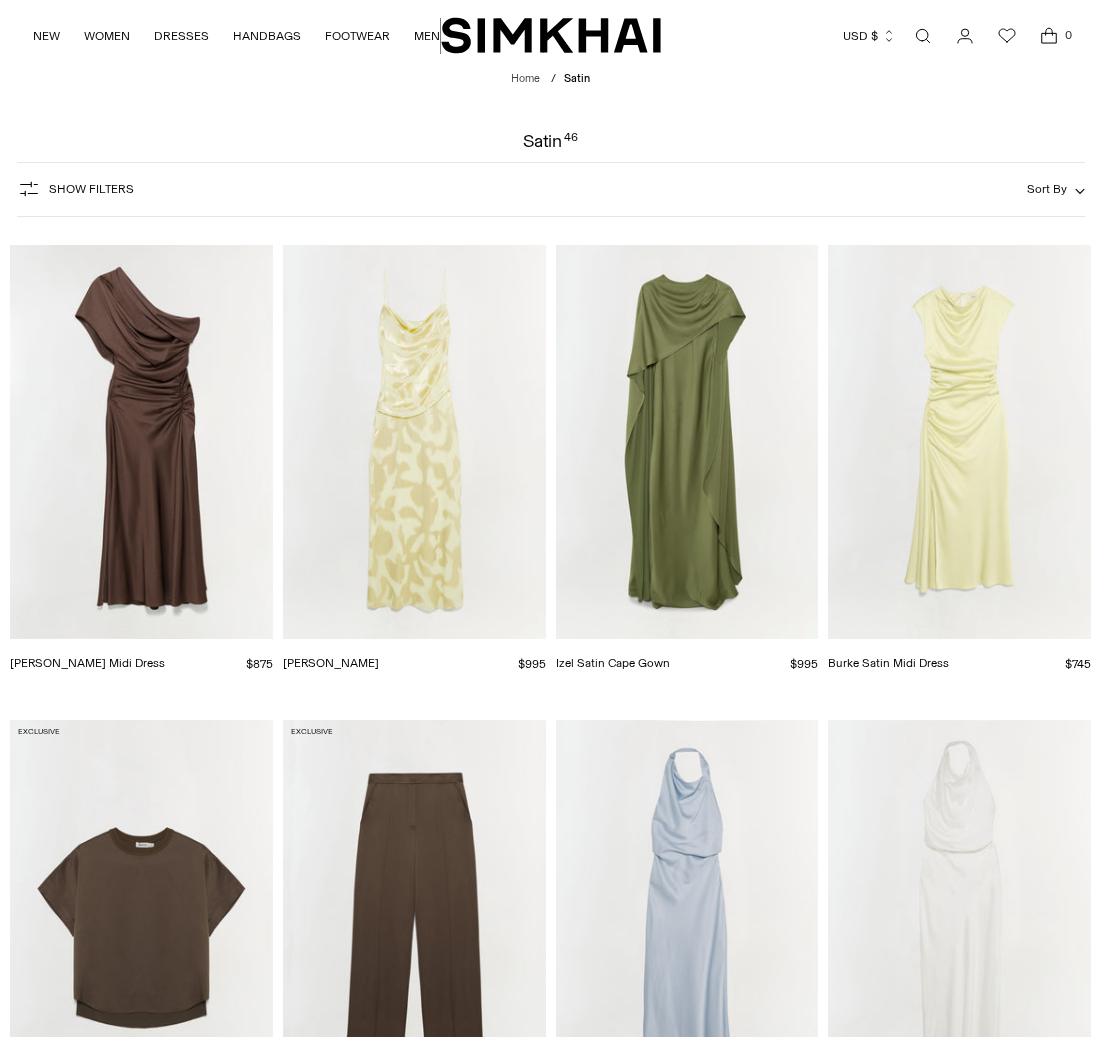 scroll, scrollTop: 0, scrollLeft: 0, axis: both 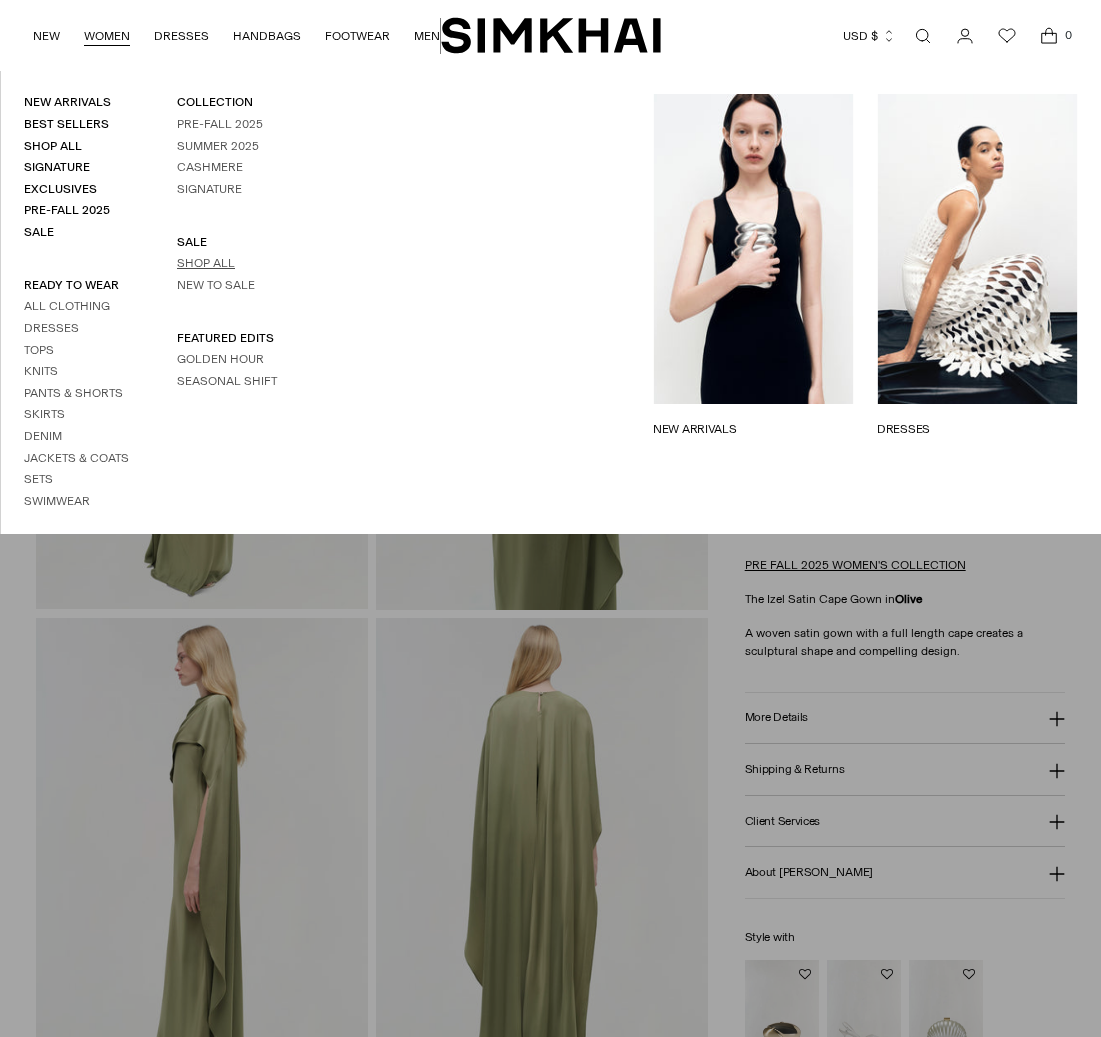 click on "Shop All" at bounding box center (206, 263) 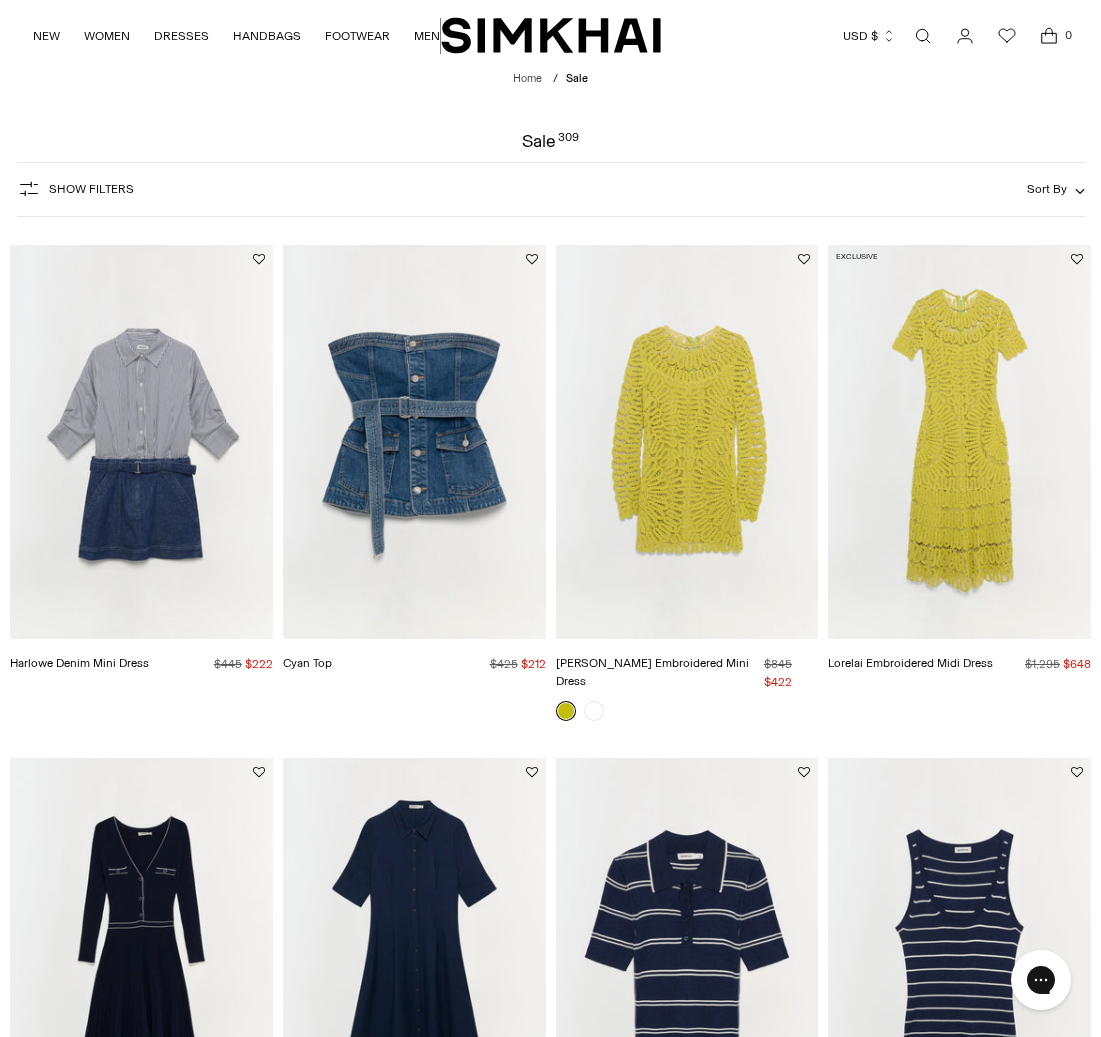 scroll, scrollTop: 0, scrollLeft: 0, axis: both 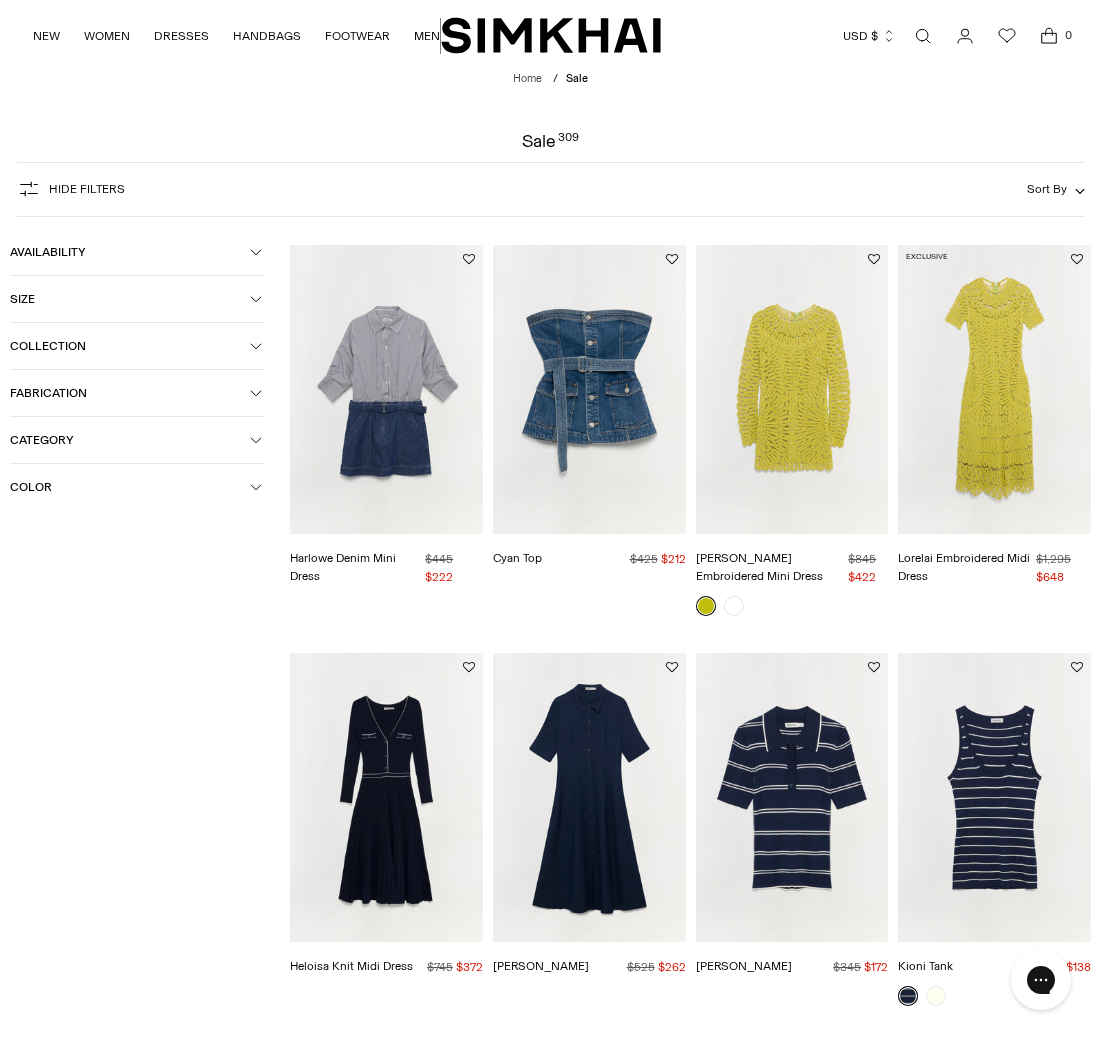 click on "Size" at bounding box center [130, 299] 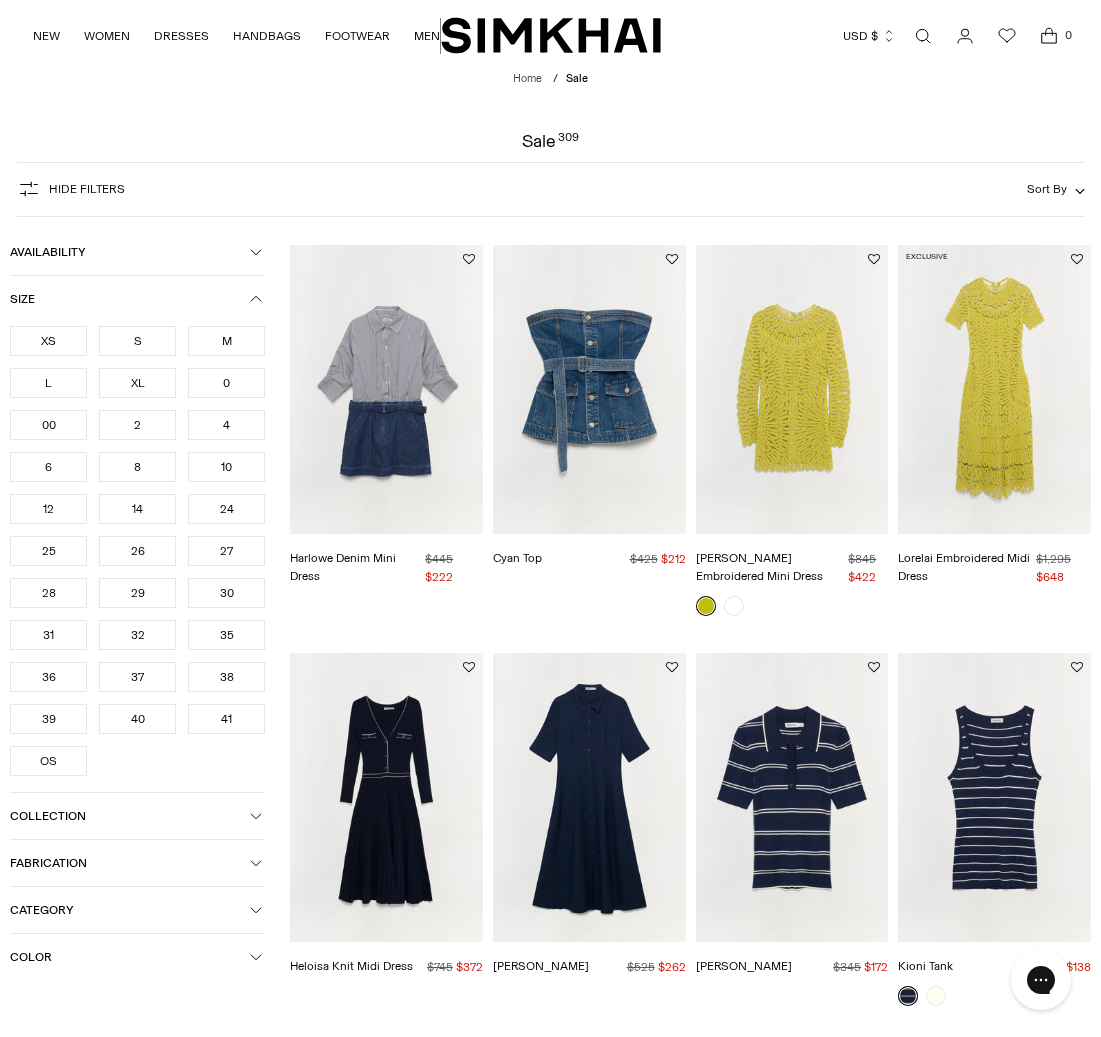 click on "8" at bounding box center (137, 467) 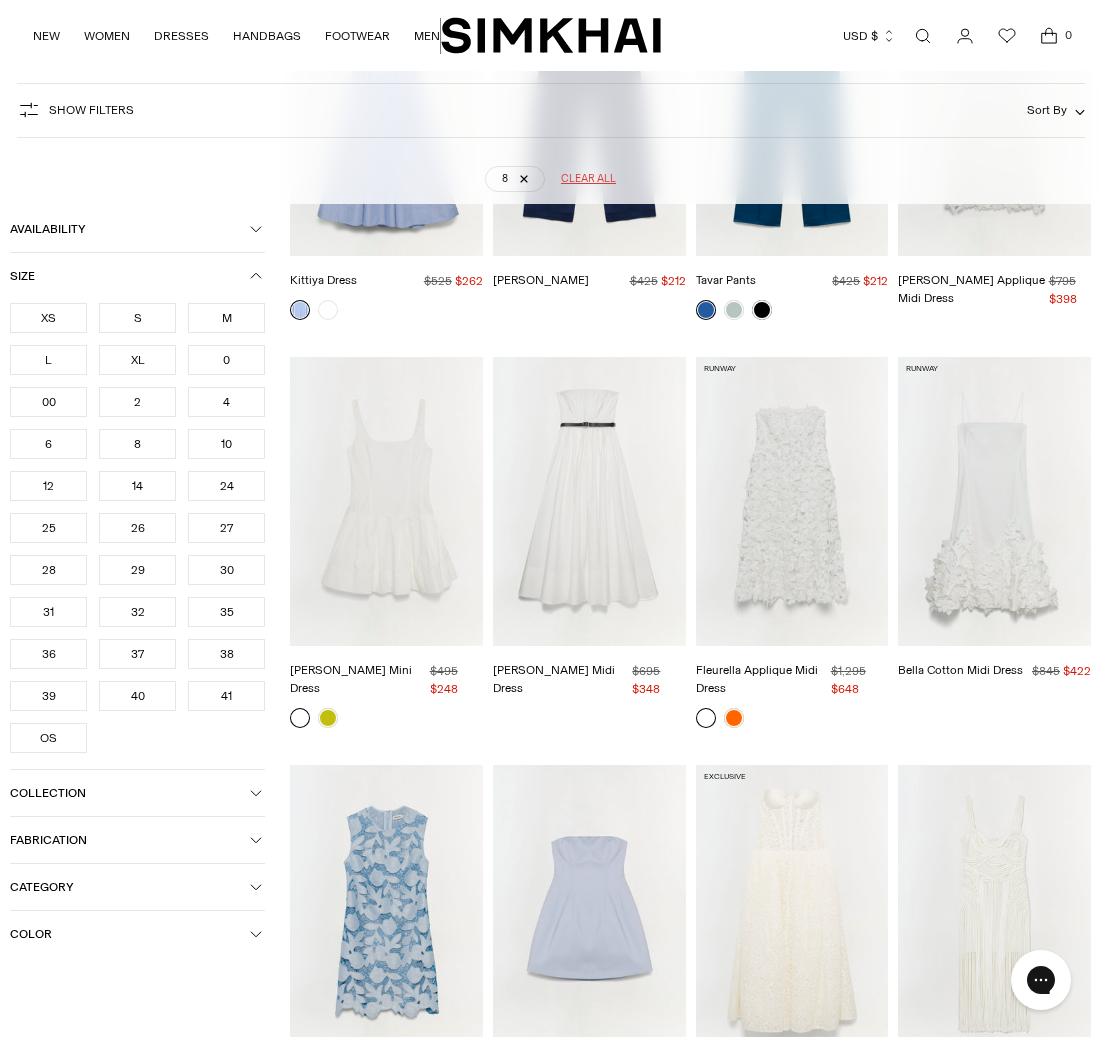 scroll, scrollTop: 0, scrollLeft: 0, axis: both 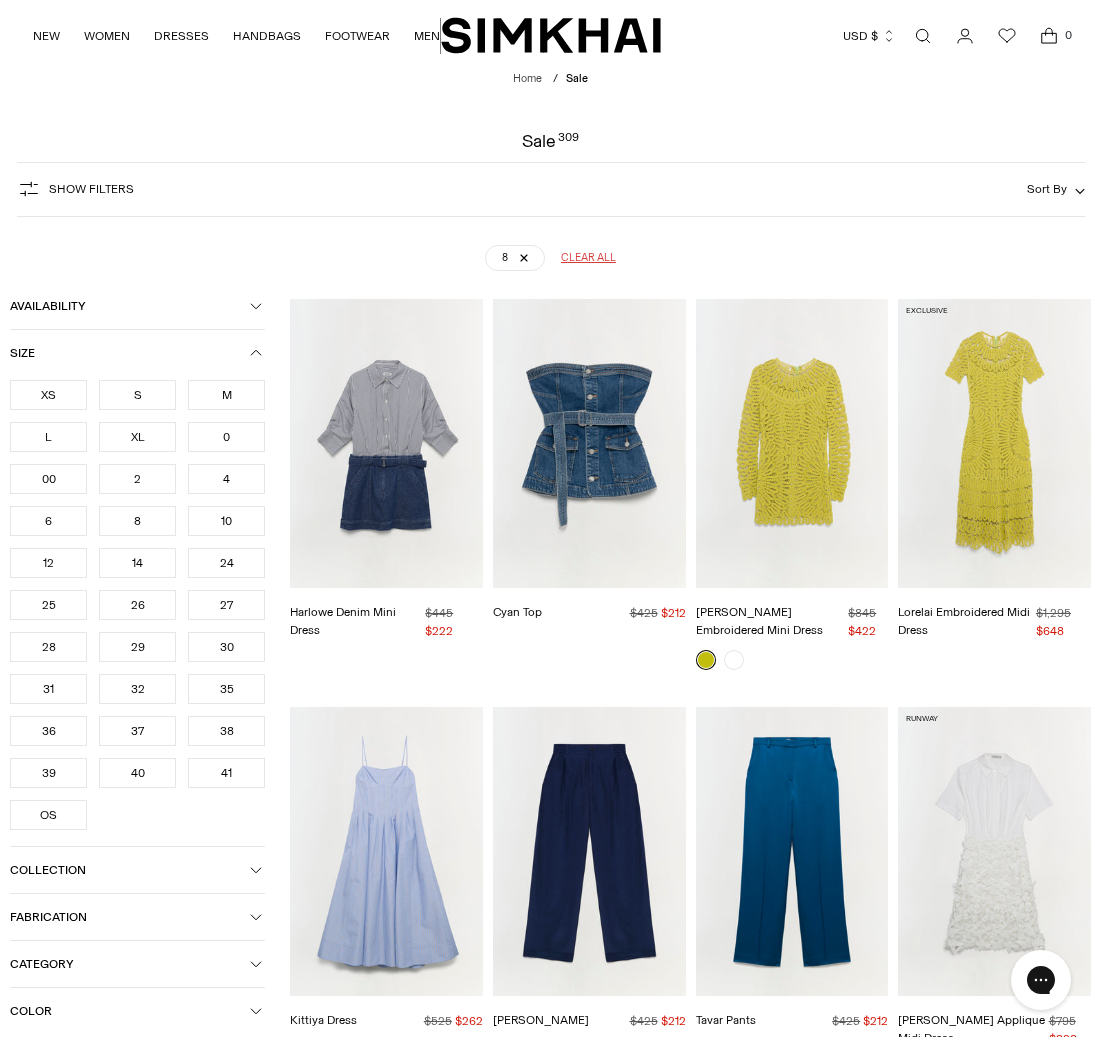 click on "Sort By" at bounding box center [1047, 189] 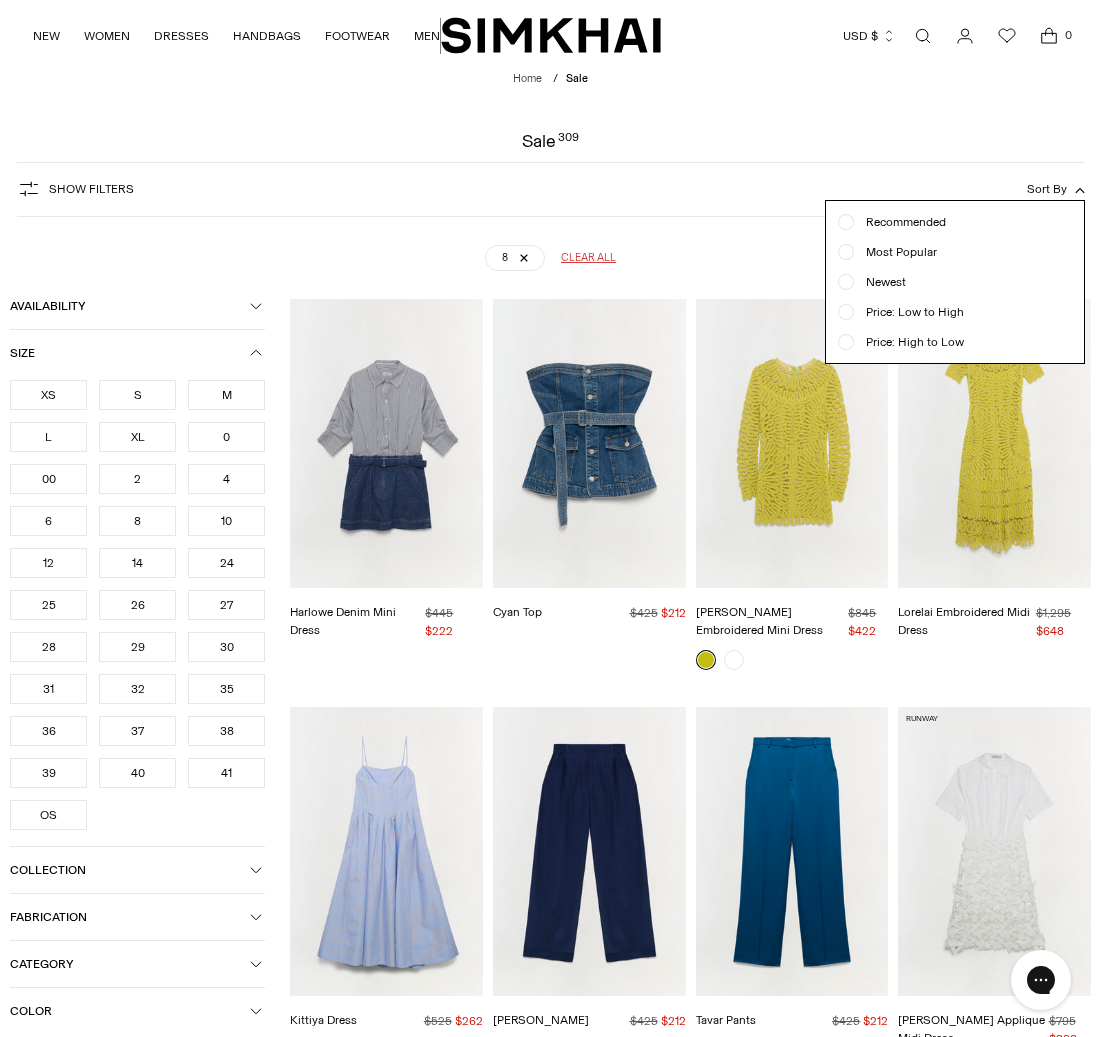 click on "Most Popular" at bounding box center (895, 252) 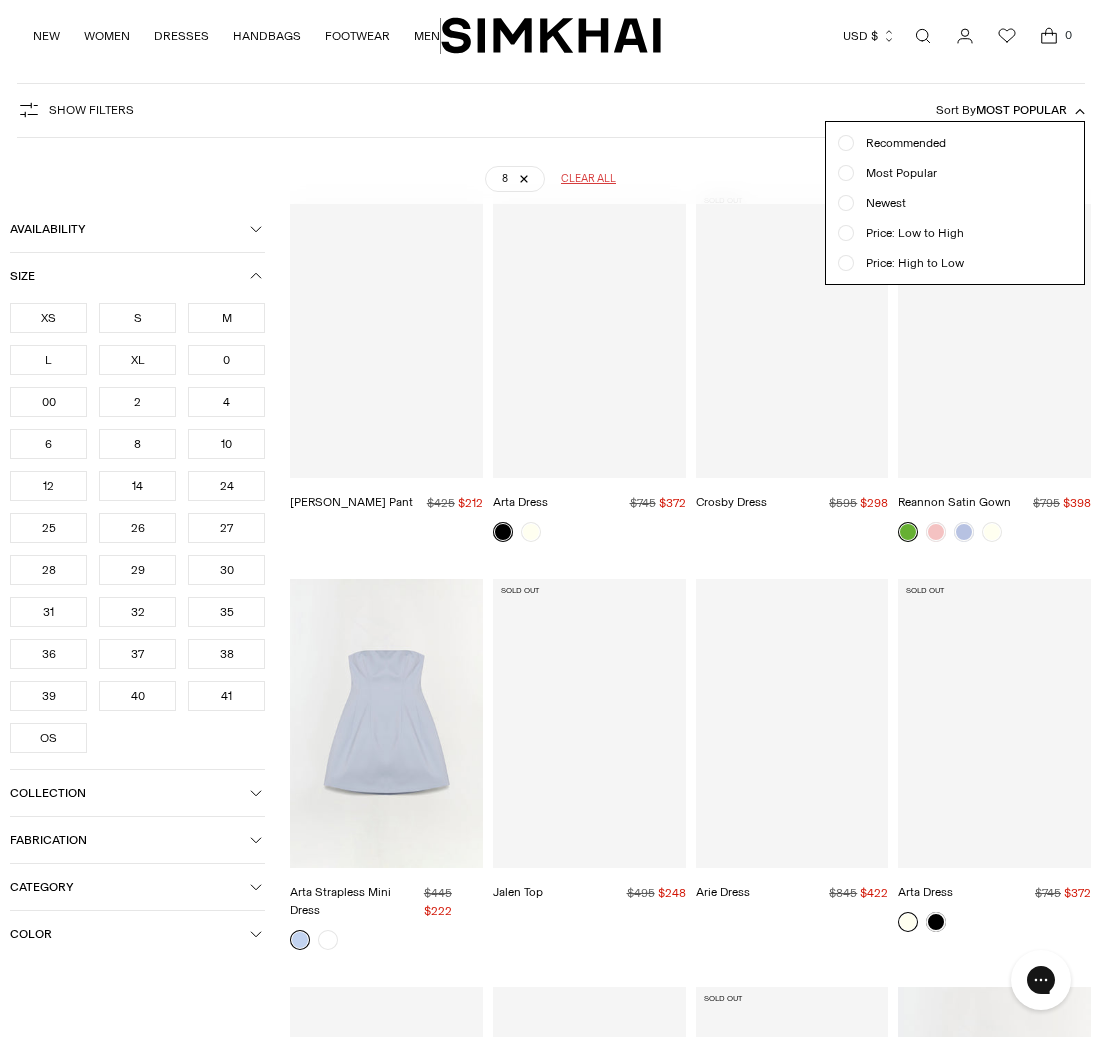 scroll, scrollTop: 114, scrollLeft: 0, axis: vertical 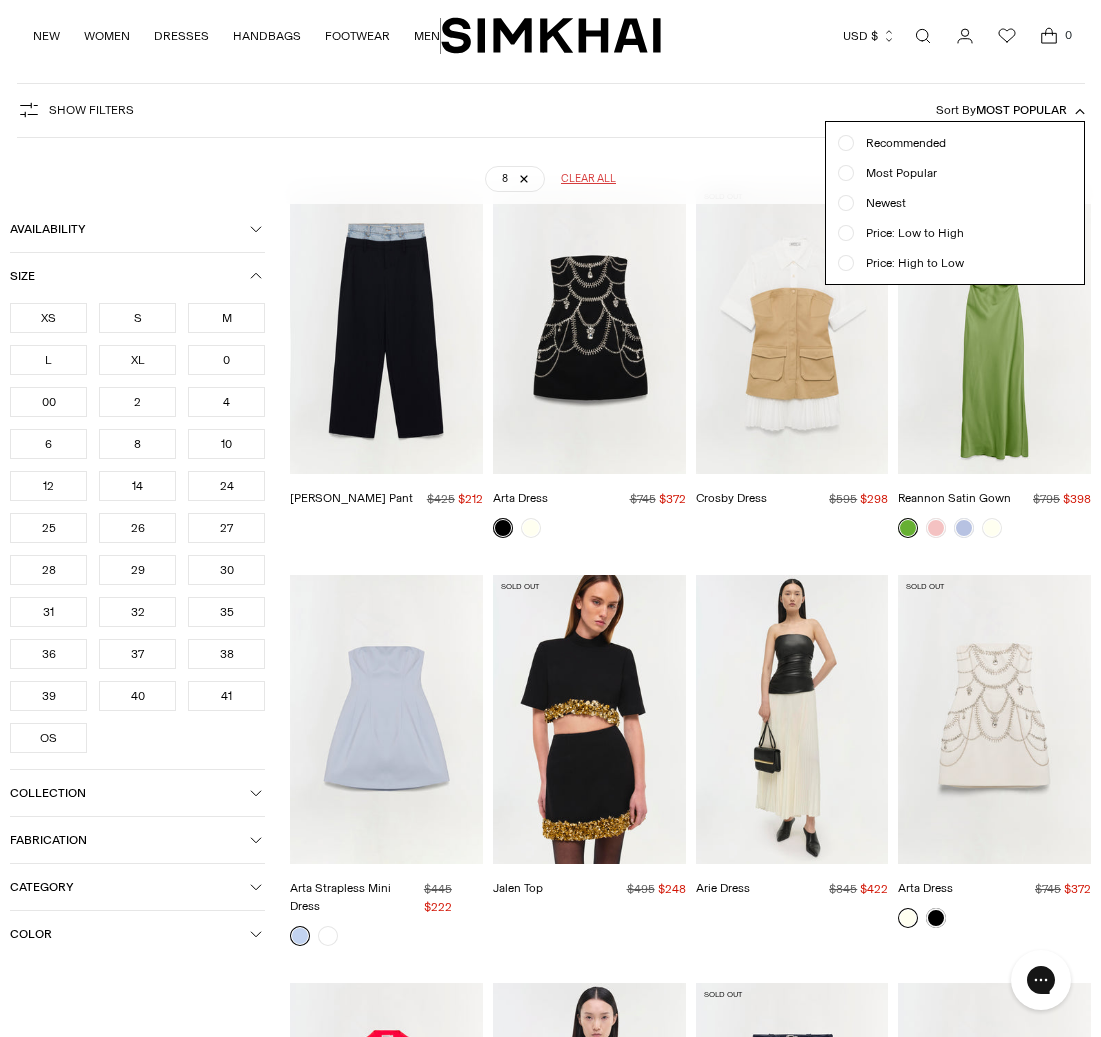 click at bounding box center [550, 518] 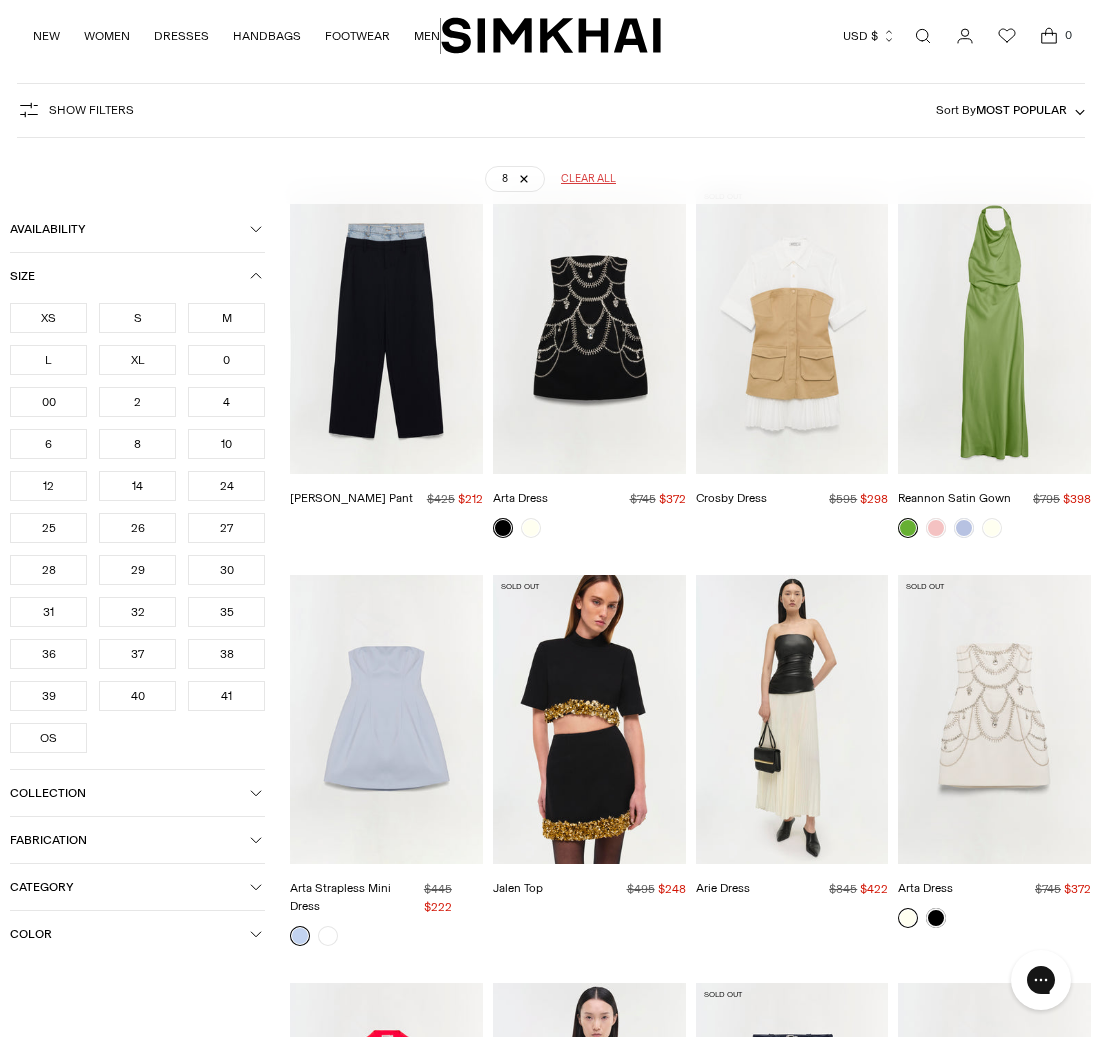 click at bounding box center (0, 0) 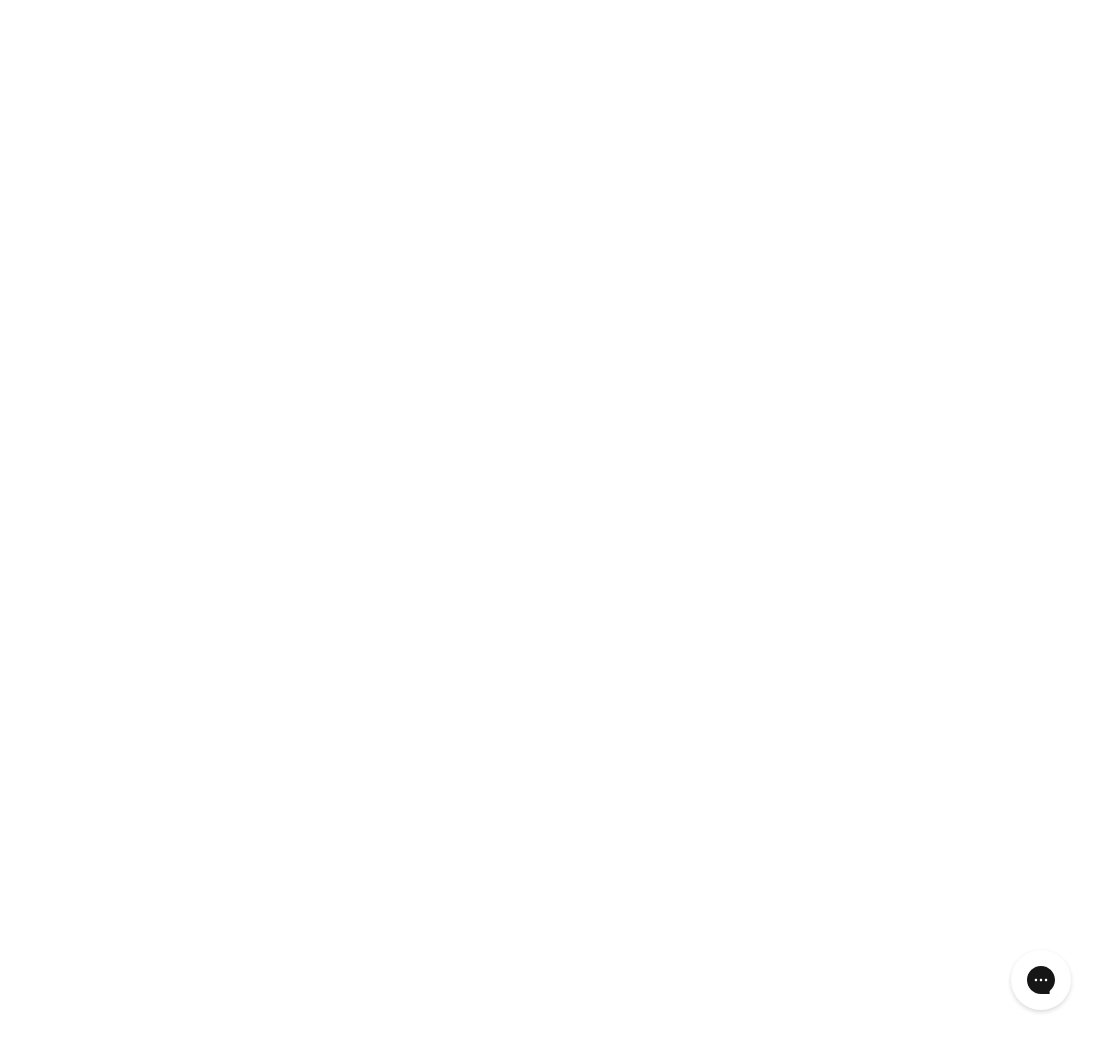 scroll, scrollTop: 123, scrollLeft: 0, axis: vertical 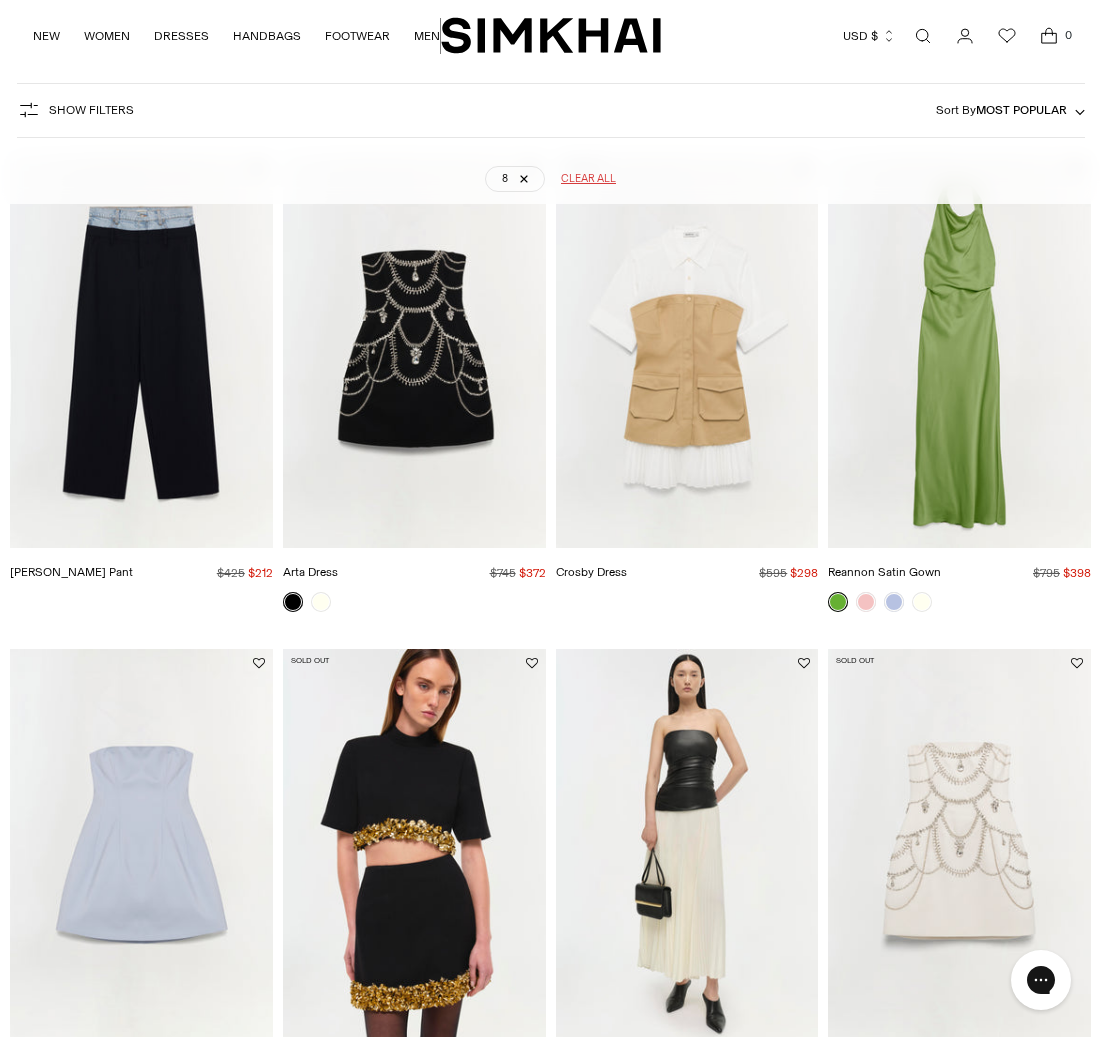 click on "Show Filters" at bounding box center (91, 110) 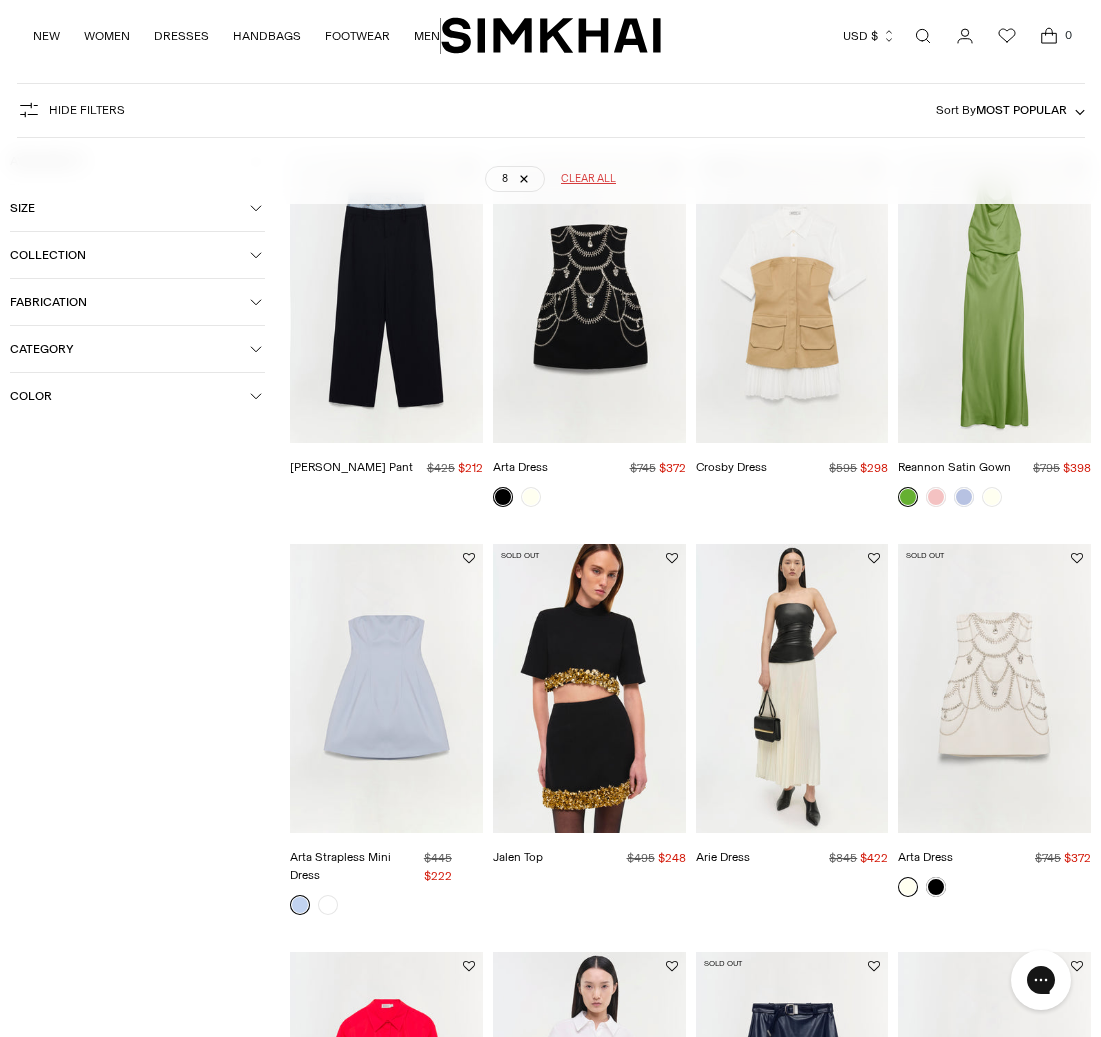 click on "Collection" at bounding box center (130, 255) 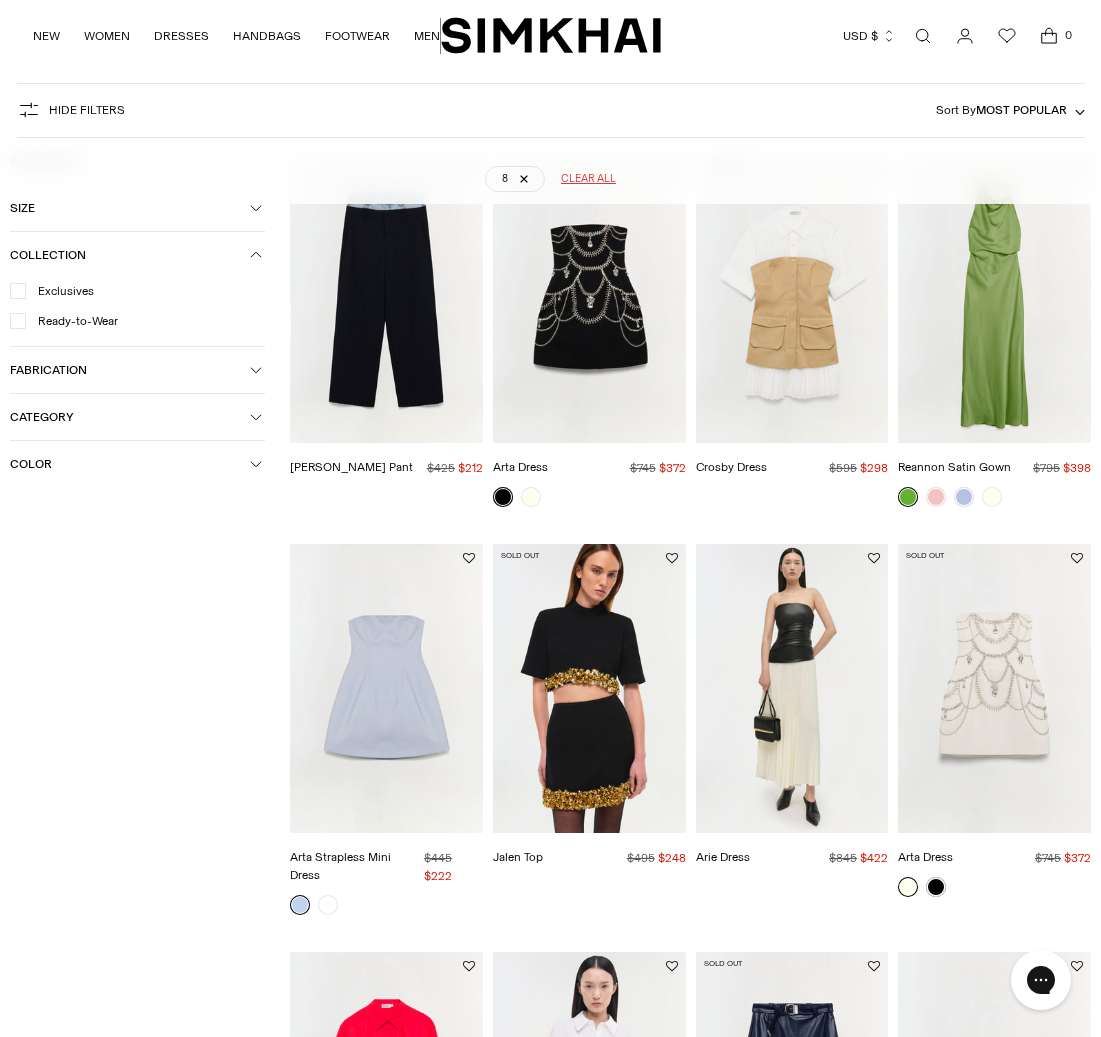 click on "Size" at bounding box center [130, 208] 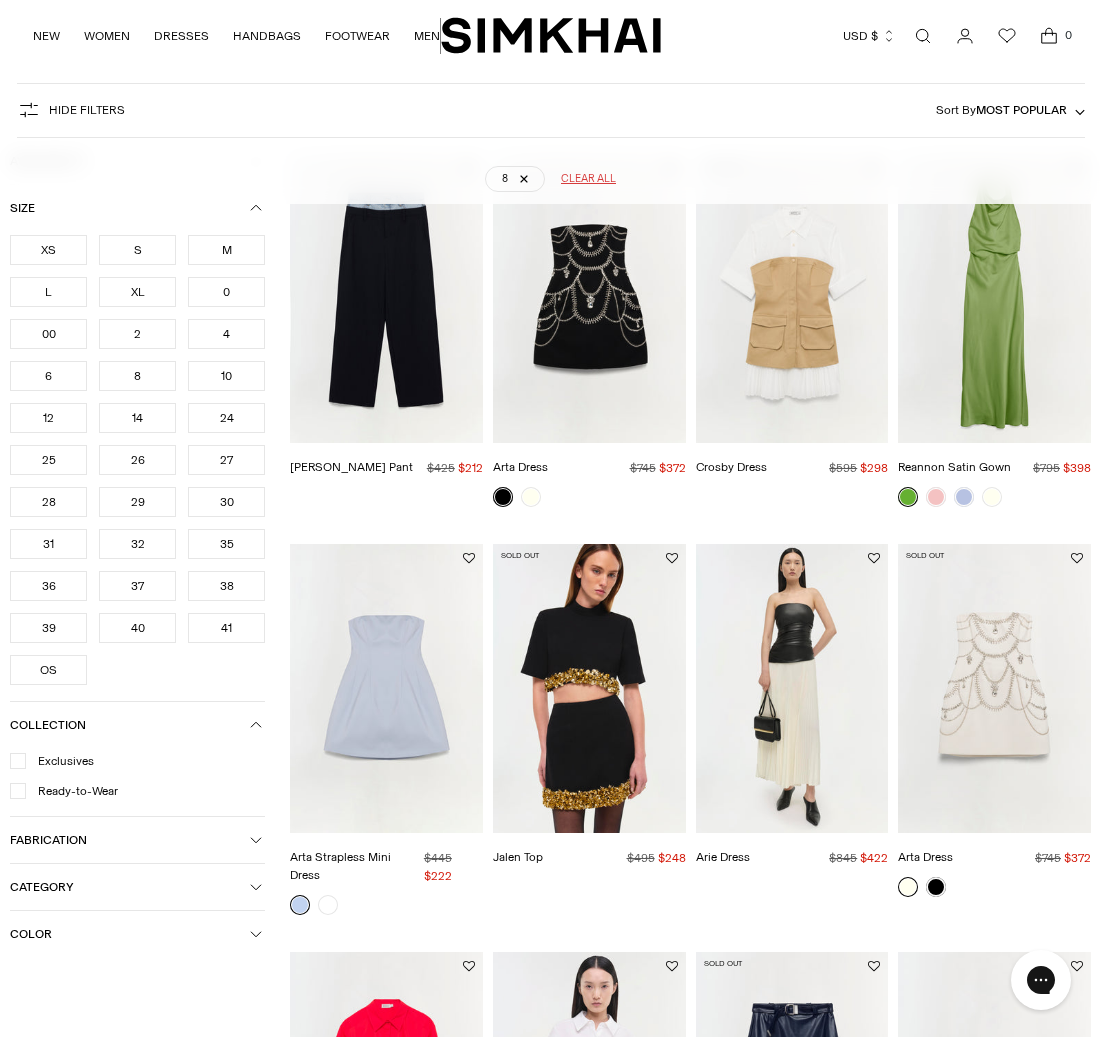 click on "8
Clear all" at bounding box center [550, 171] 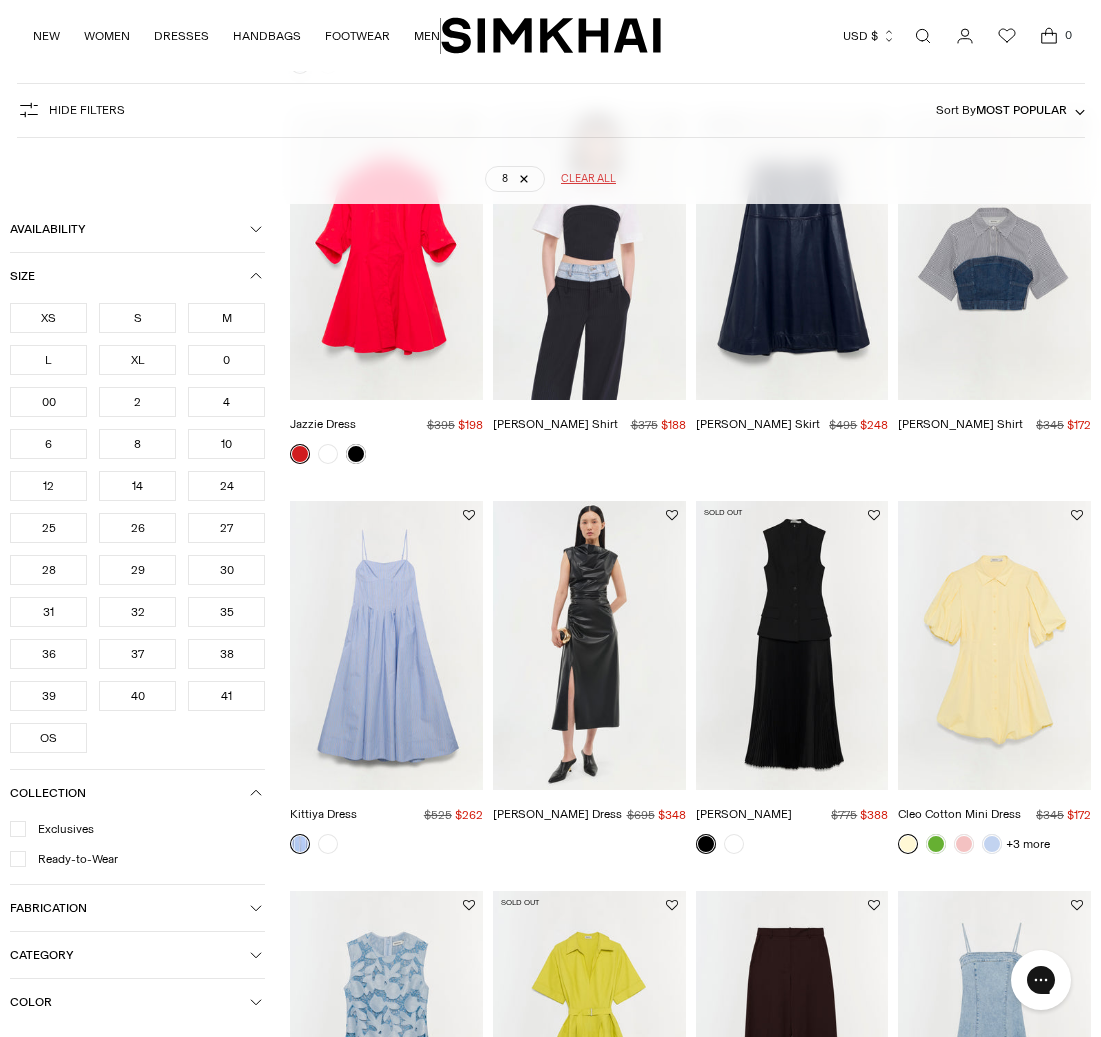 scroll, scrollTop: 1056, scrollLeft: 0, axis: vertical 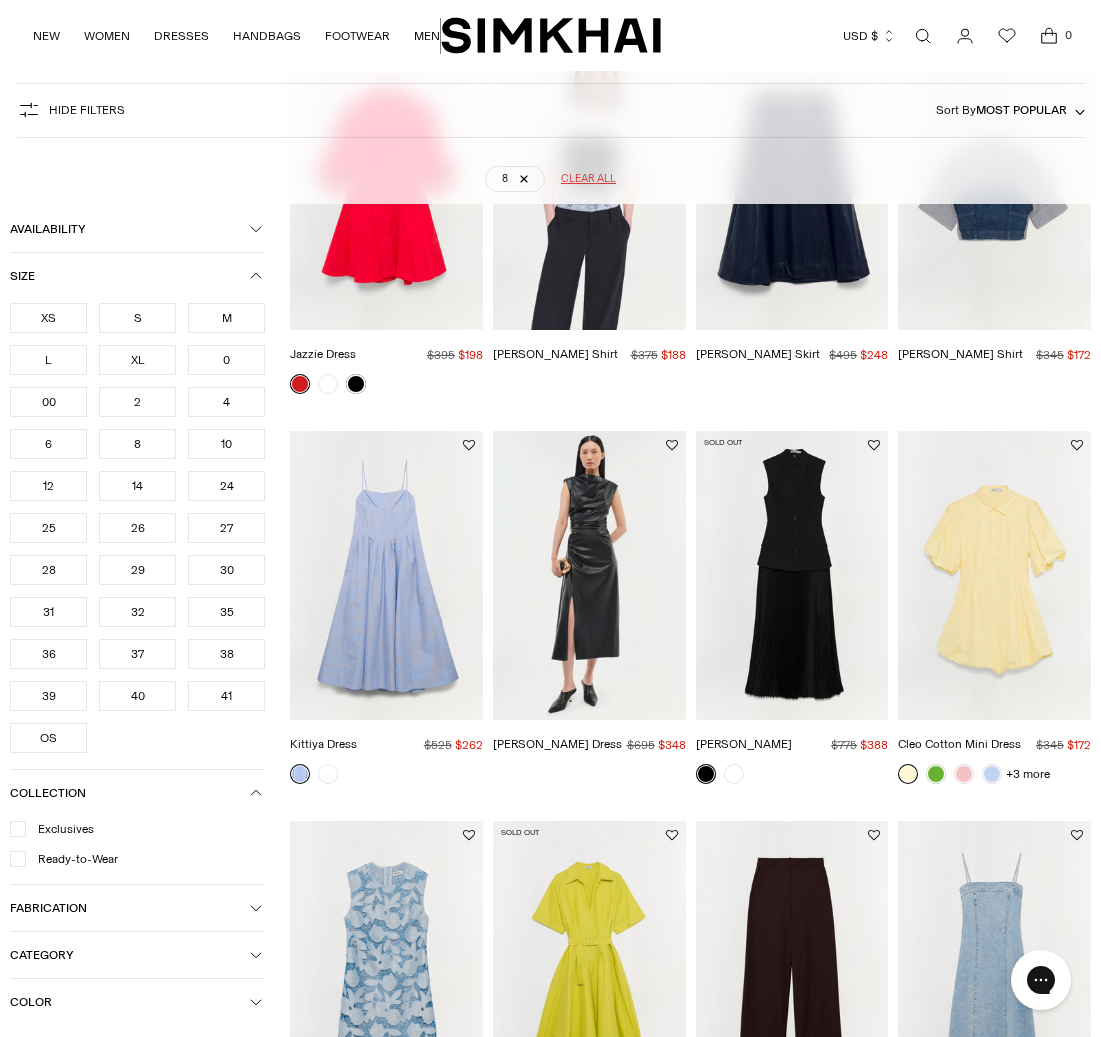 click on "Category" at bounding box center [130, 955] 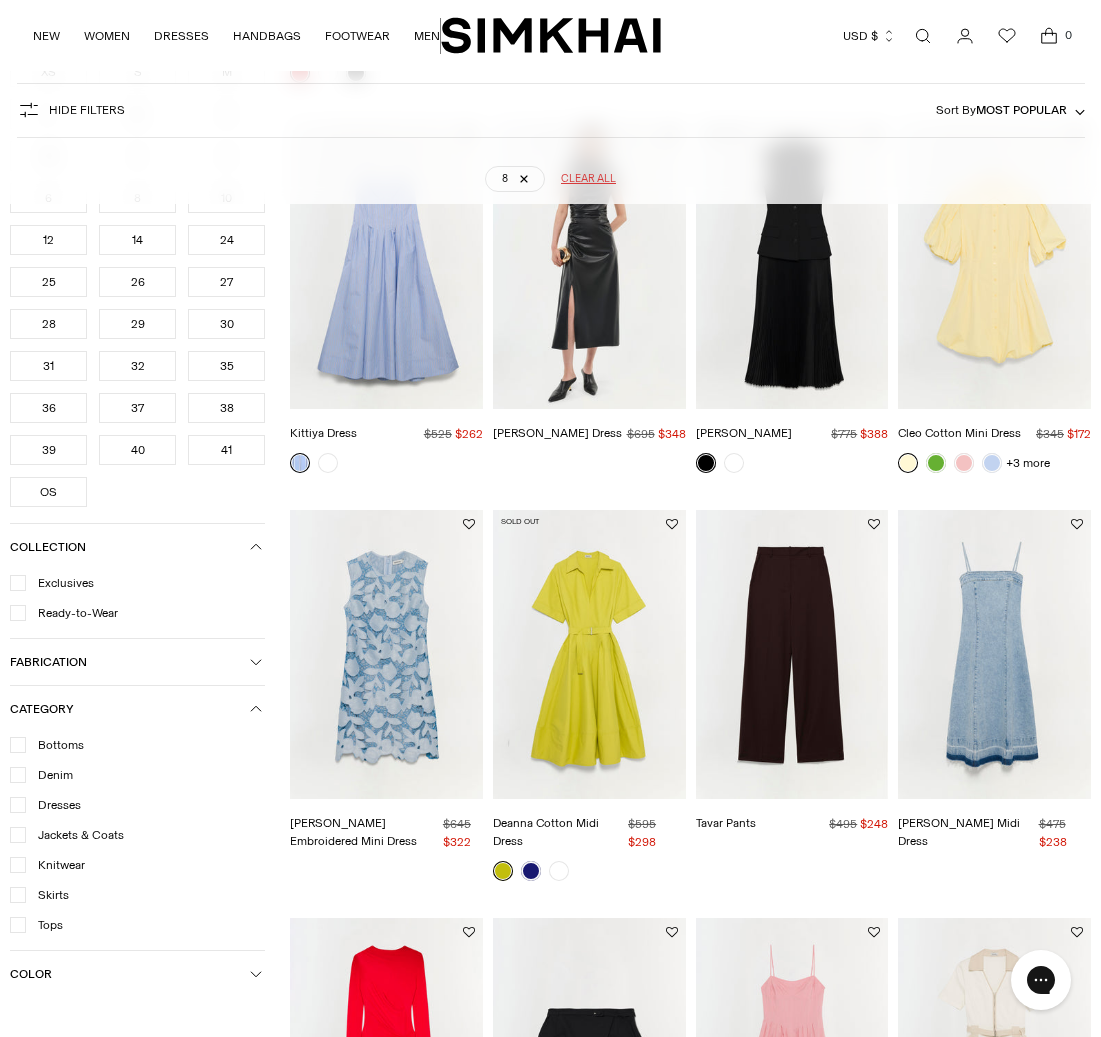 scroll, scrollTop: 1430, scrollLeft: 0, axis: vertical 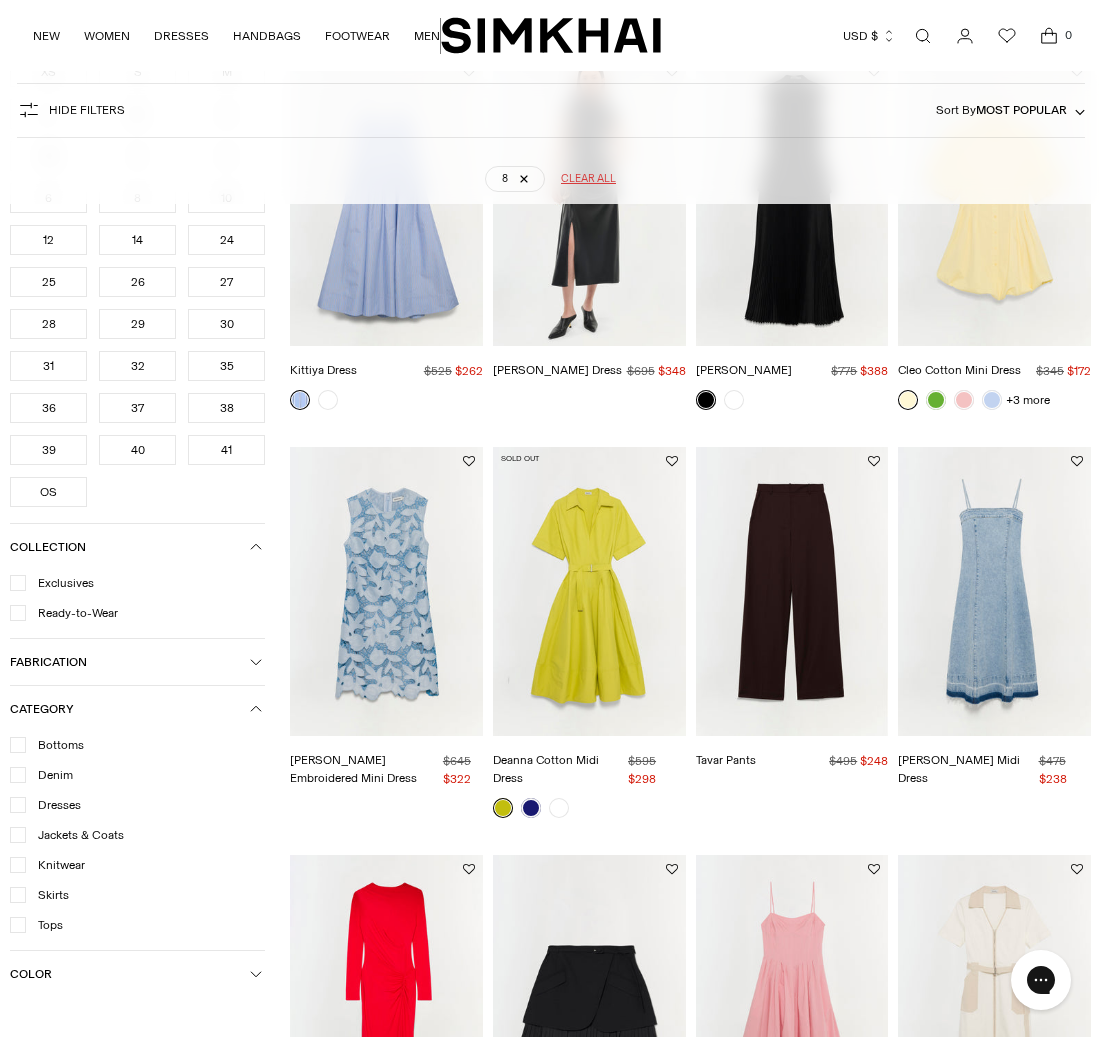 click on "Dresses" at bounding box center [53, 805] 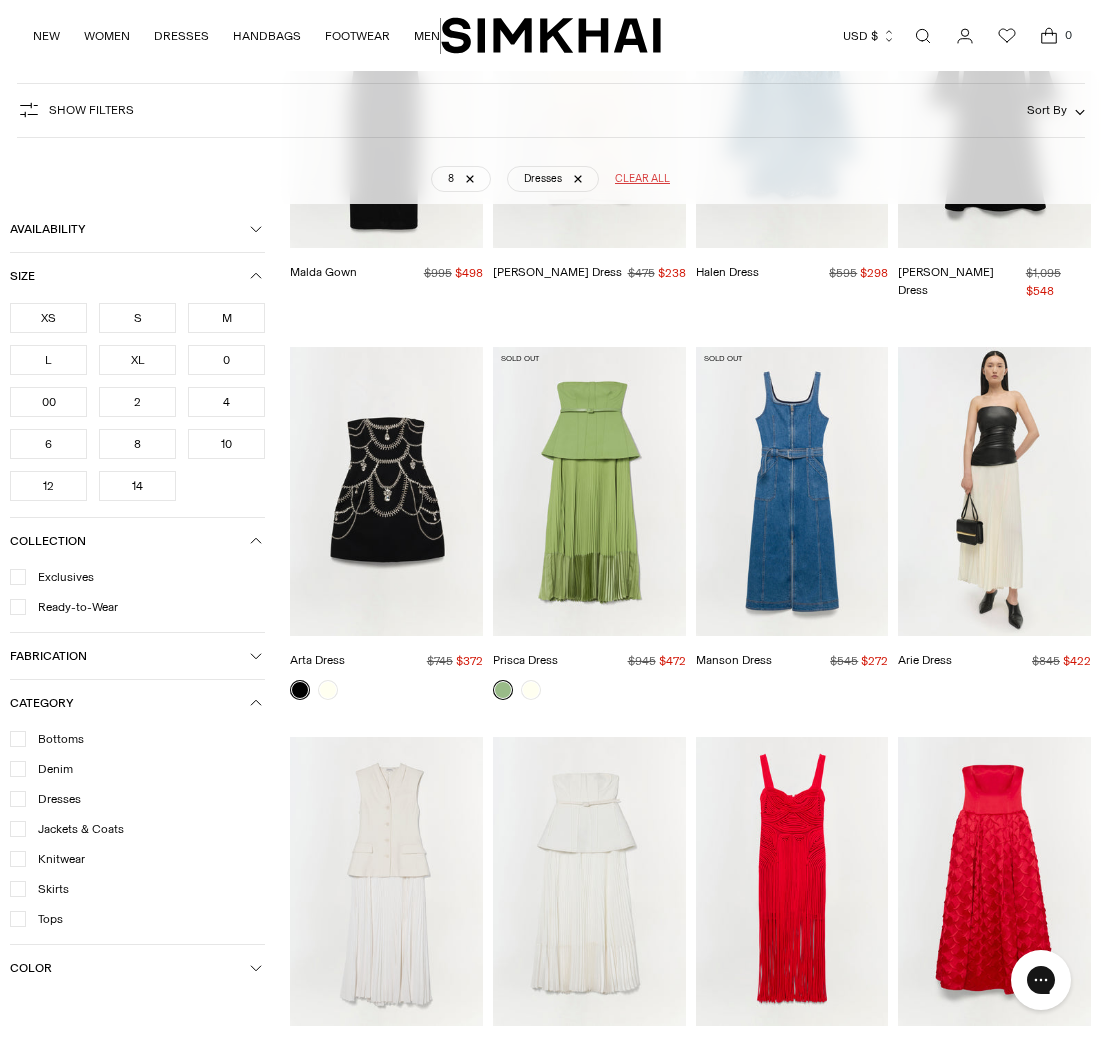 scroll, scrollTop: 4388, scrollLeft: 0, axis: vertical 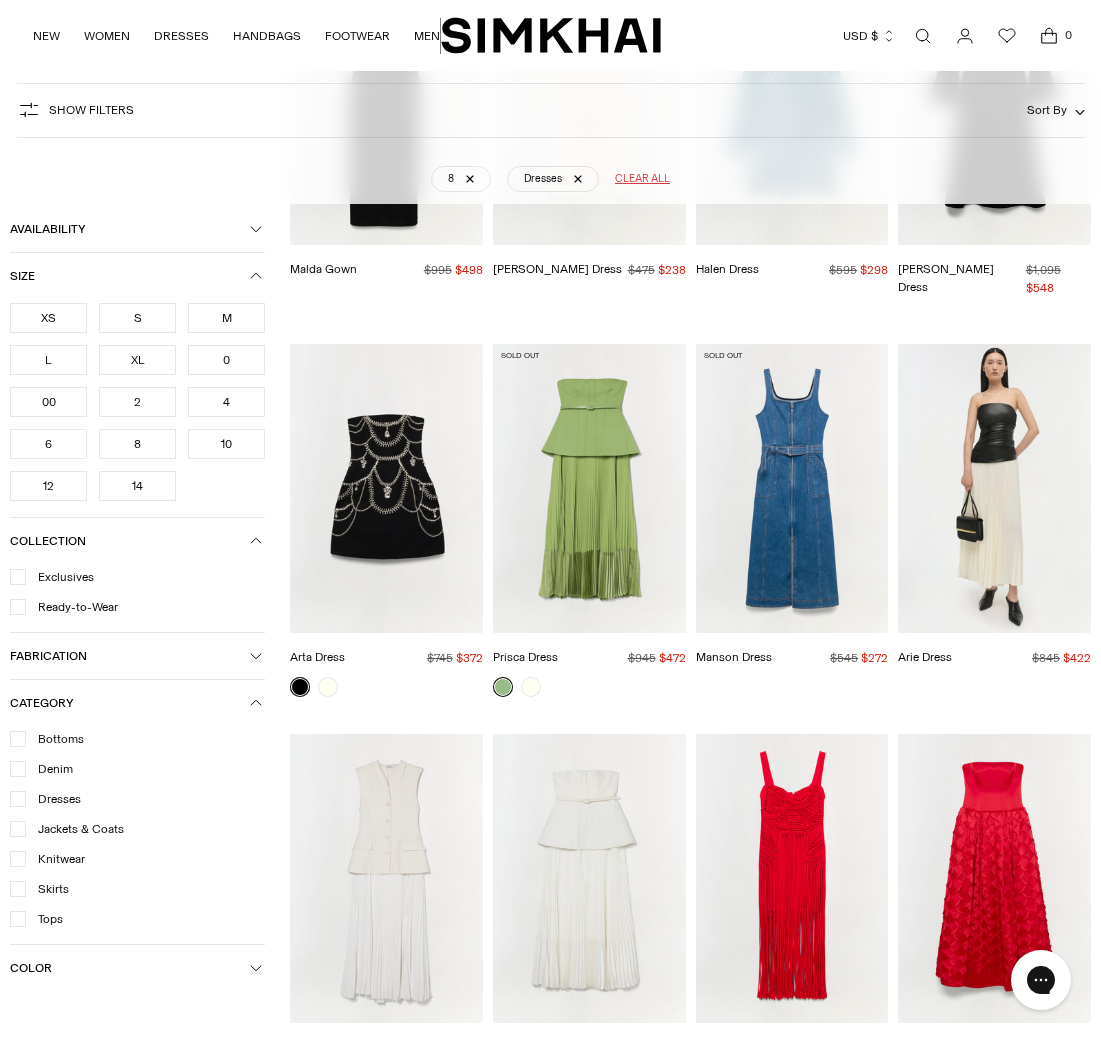 click at bounding box center [0, 0] 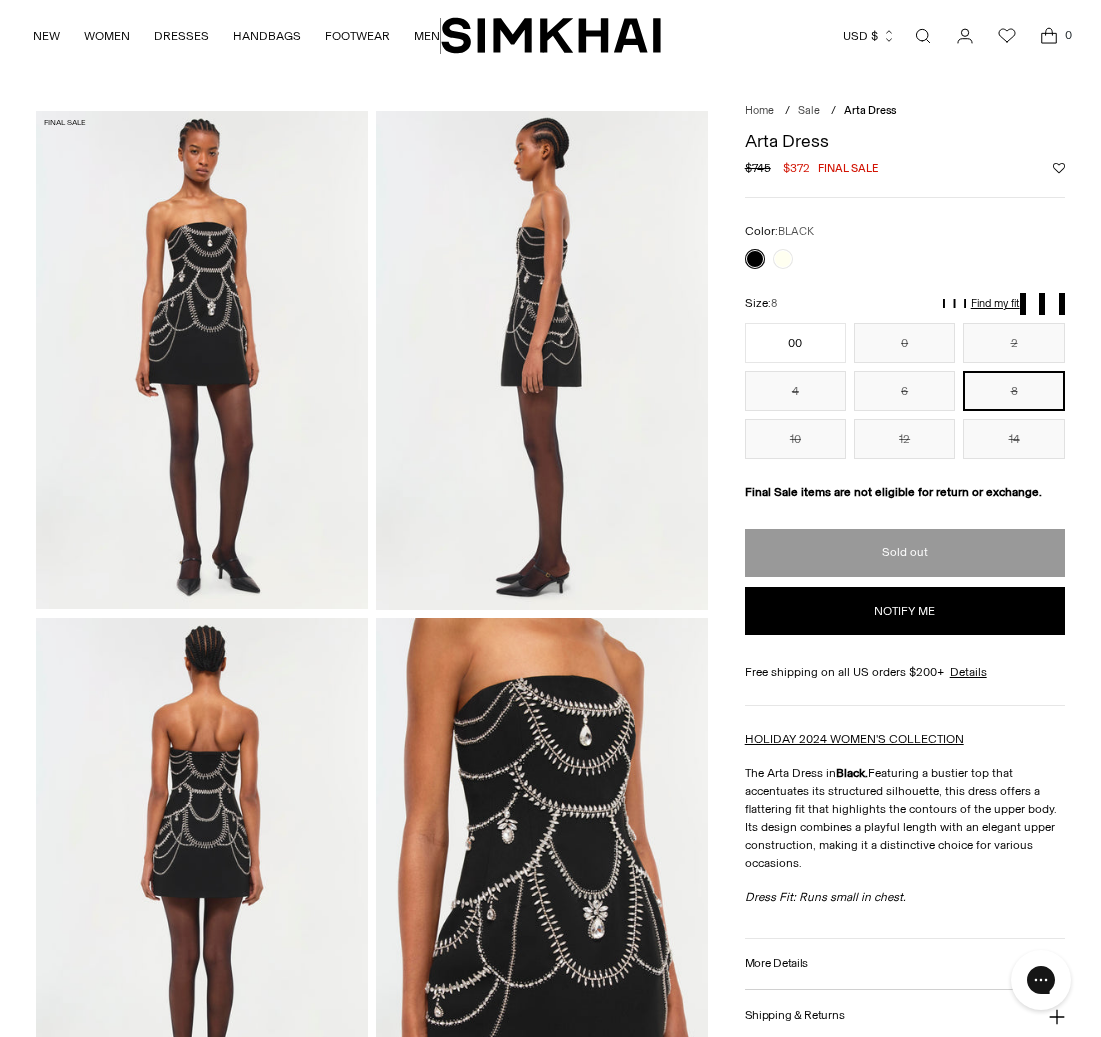 scroll, scrollTop: 0, scrollLeft: 0, axis: both 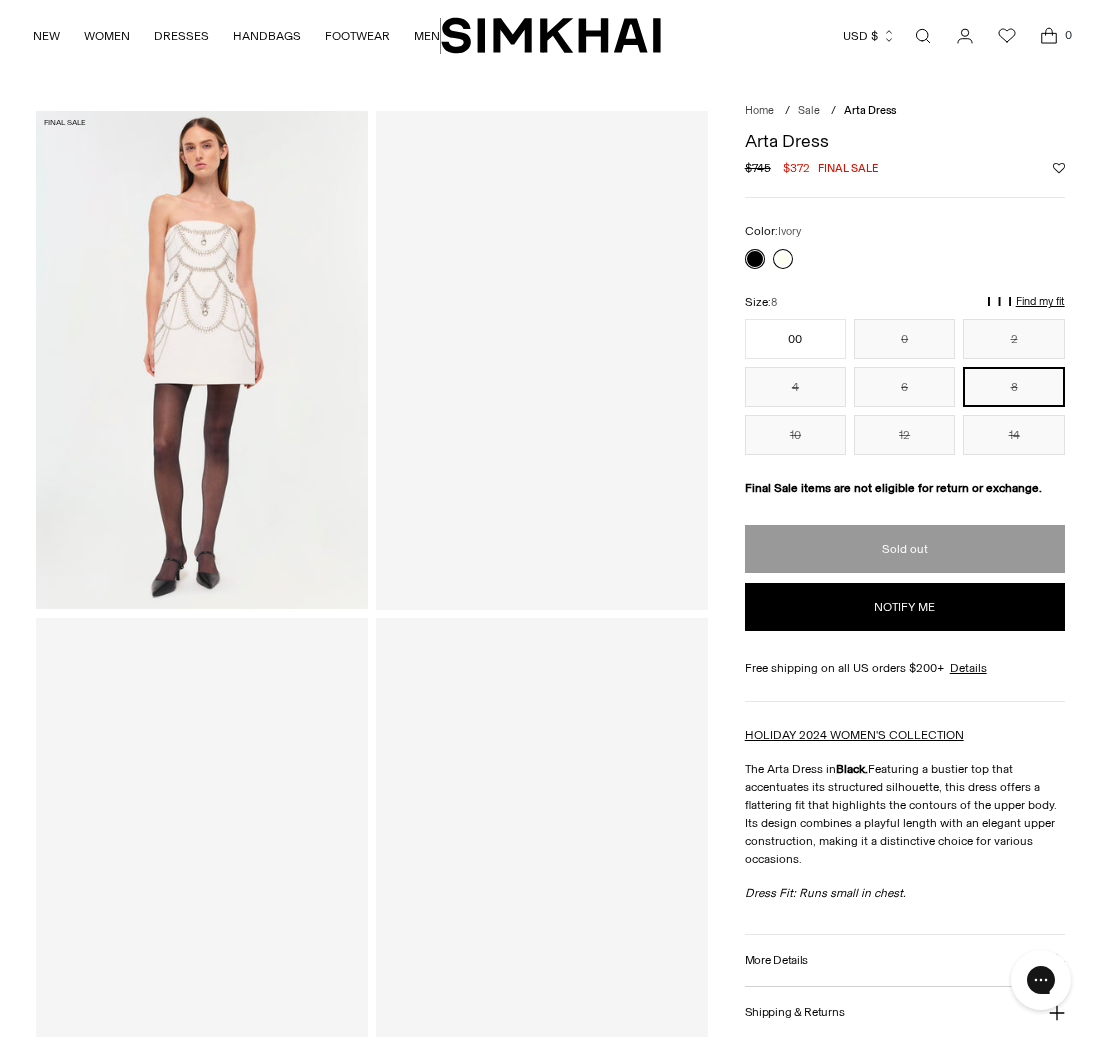 click at bounding box center [783, 259] 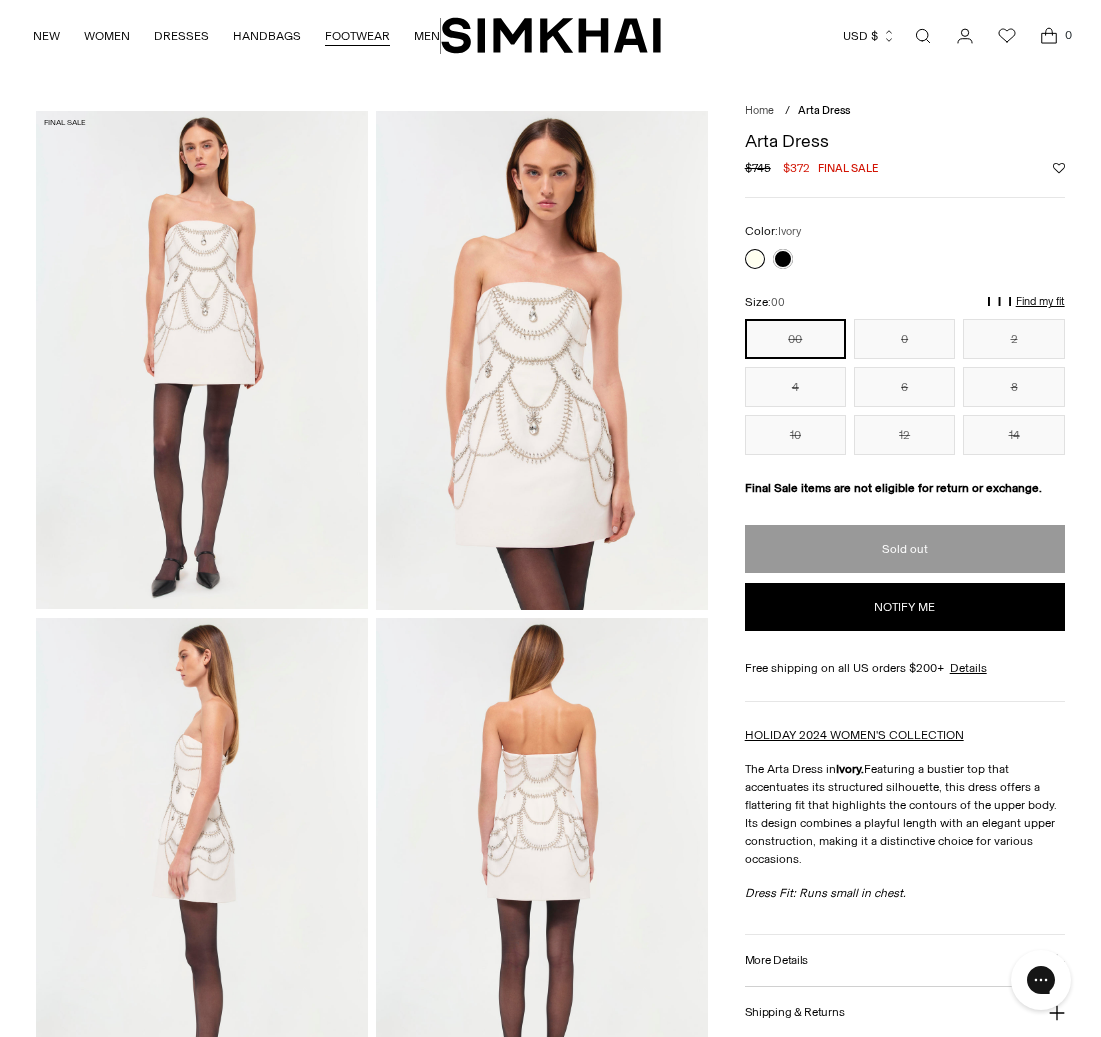 scroll, scrollTop: 0, scrollLeft: 0, axis: both 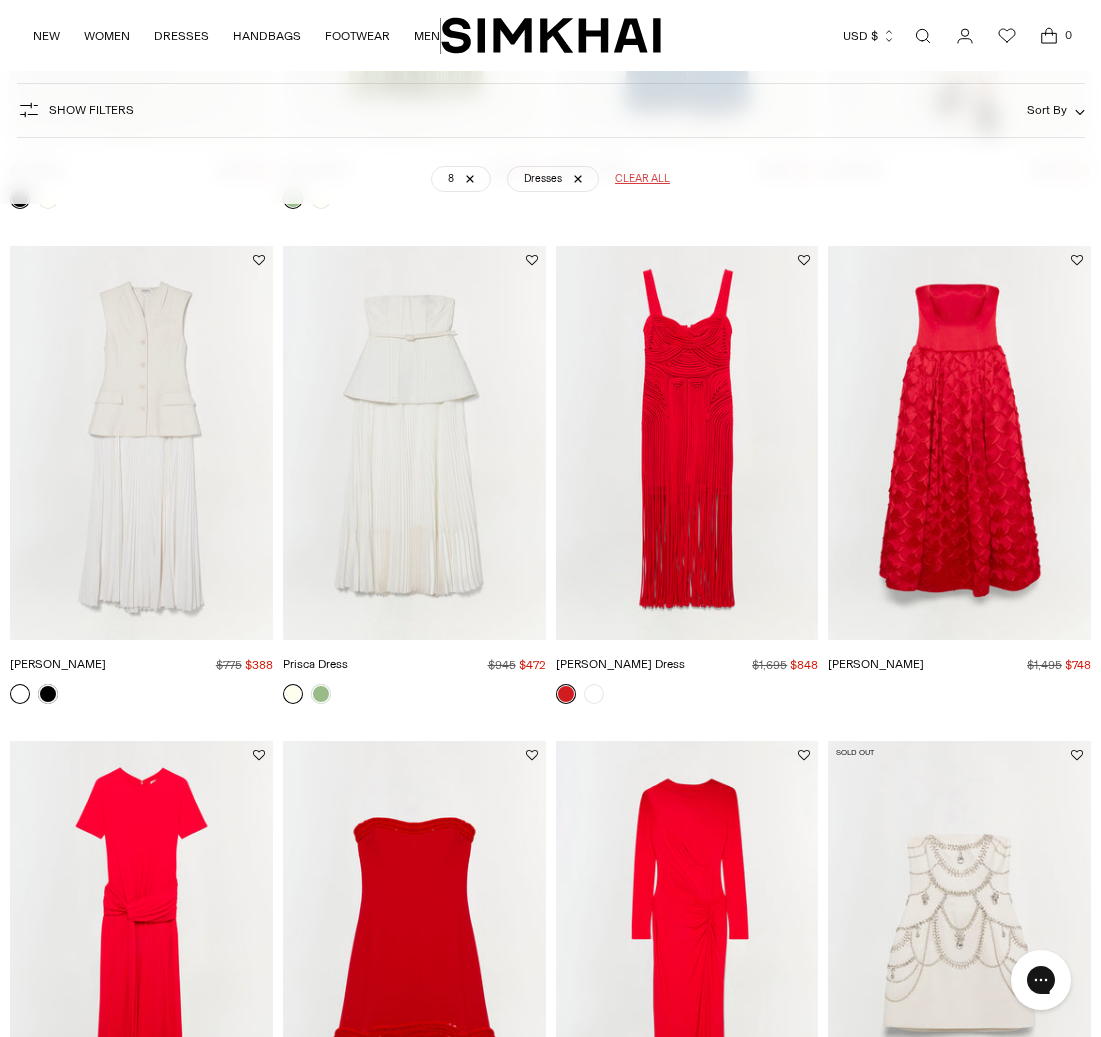 click at bounding box center (0, 0) 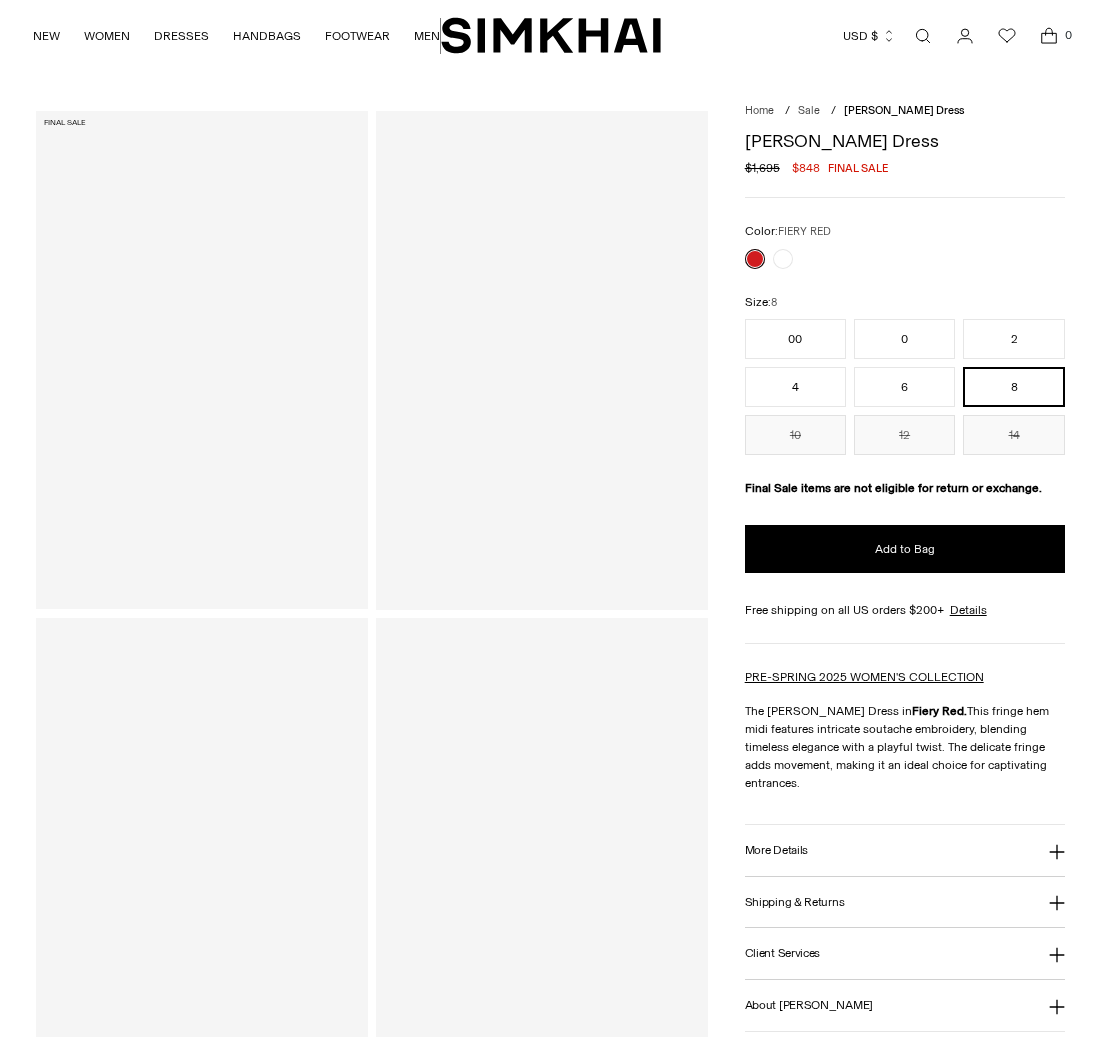 scroll, scrollTop: 0, scrollLeft: 0, axis: both 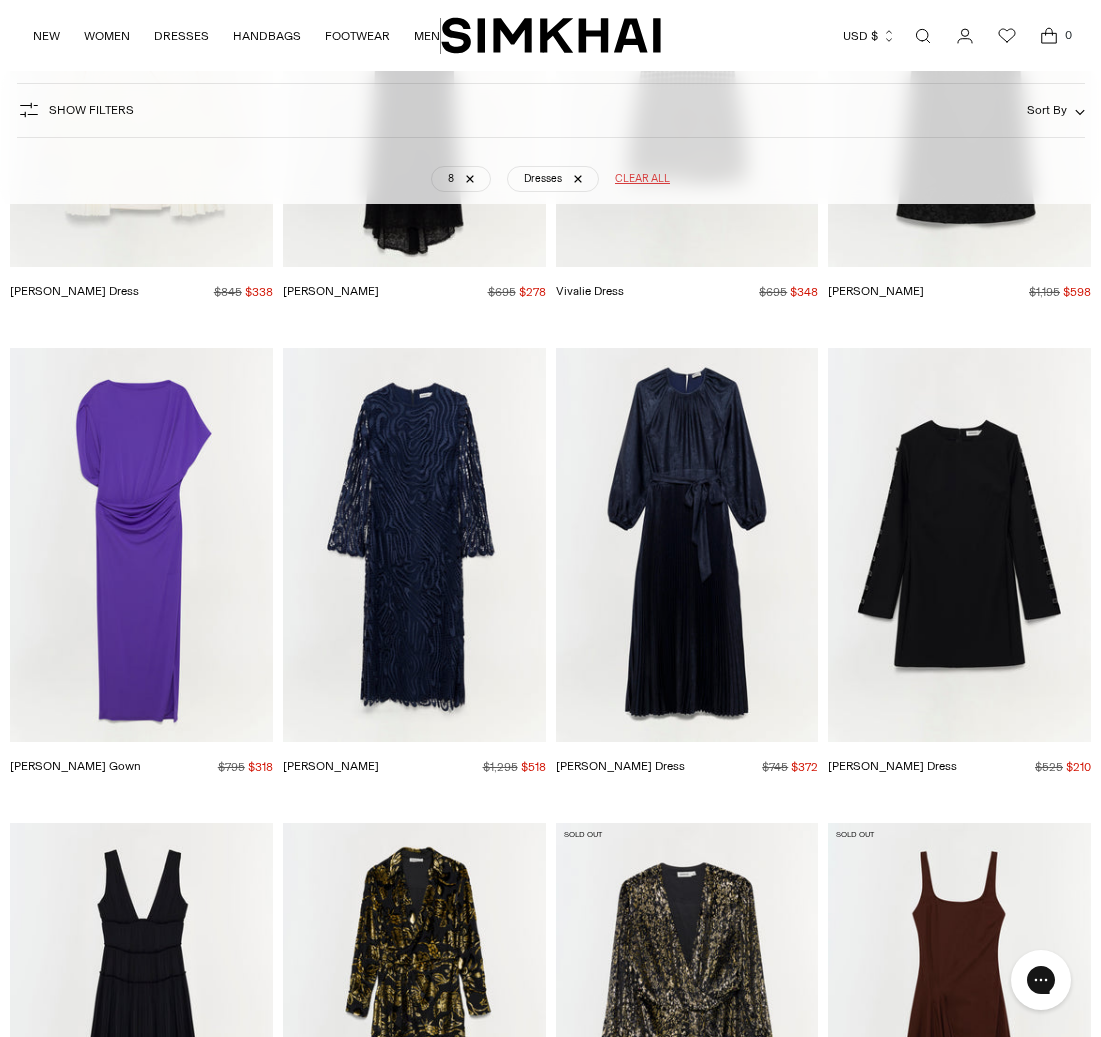 click at bounding box center [0, 0] 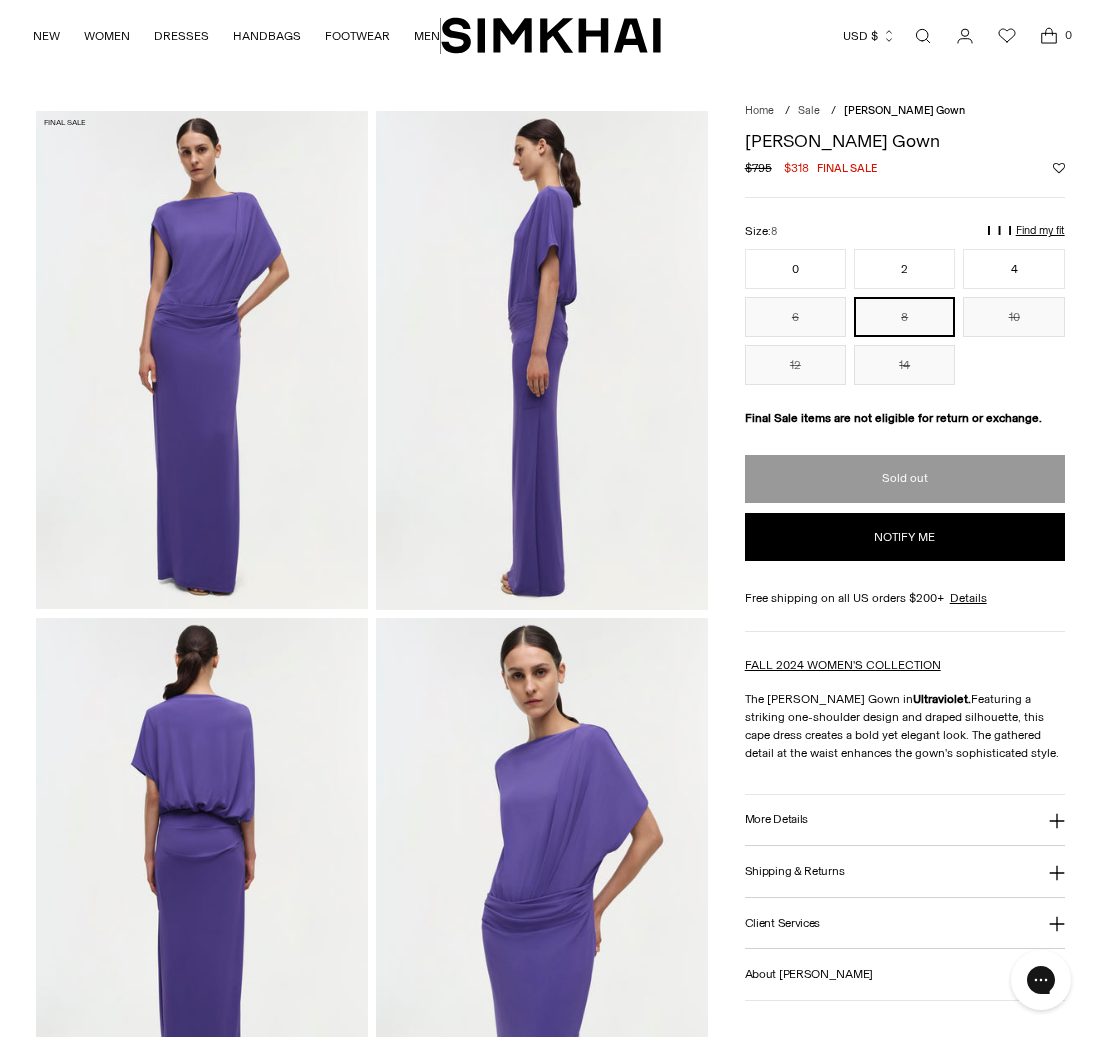 scroll, scrollTop: 0, scrollLeft: 0, axis: both 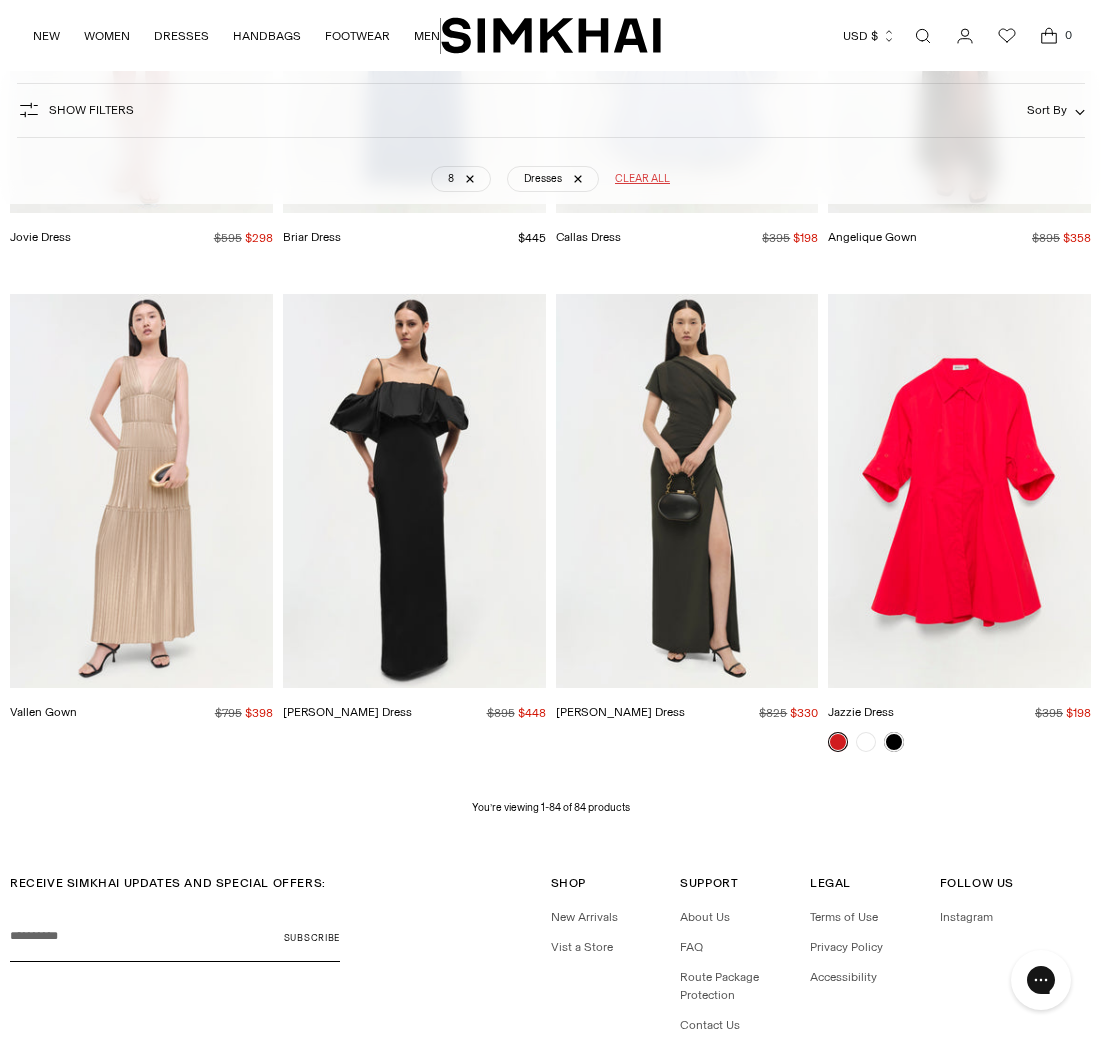 click at bounding box center [0, 0] 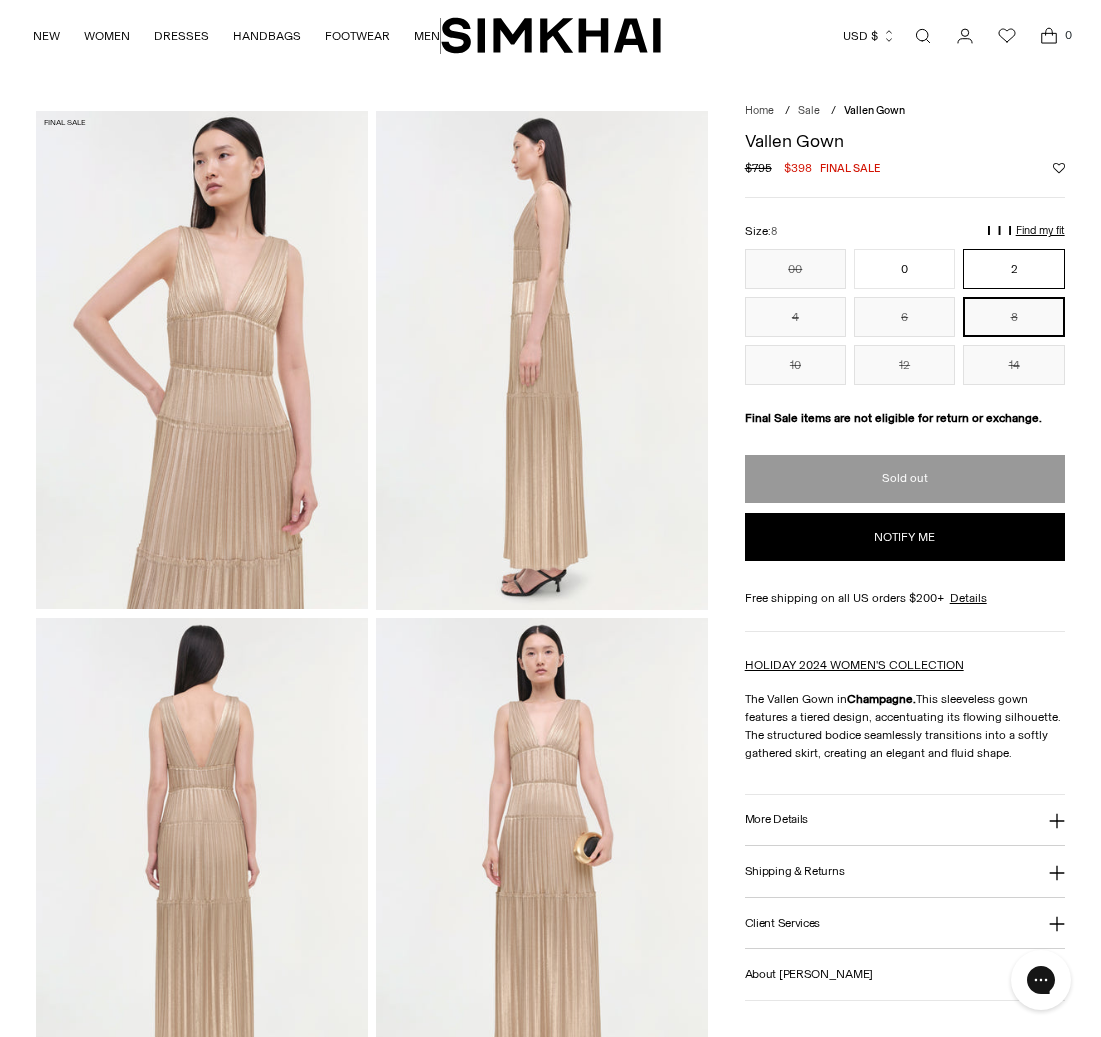 scroll, scrollTop: 0, scrollLeft: 0, axis: both 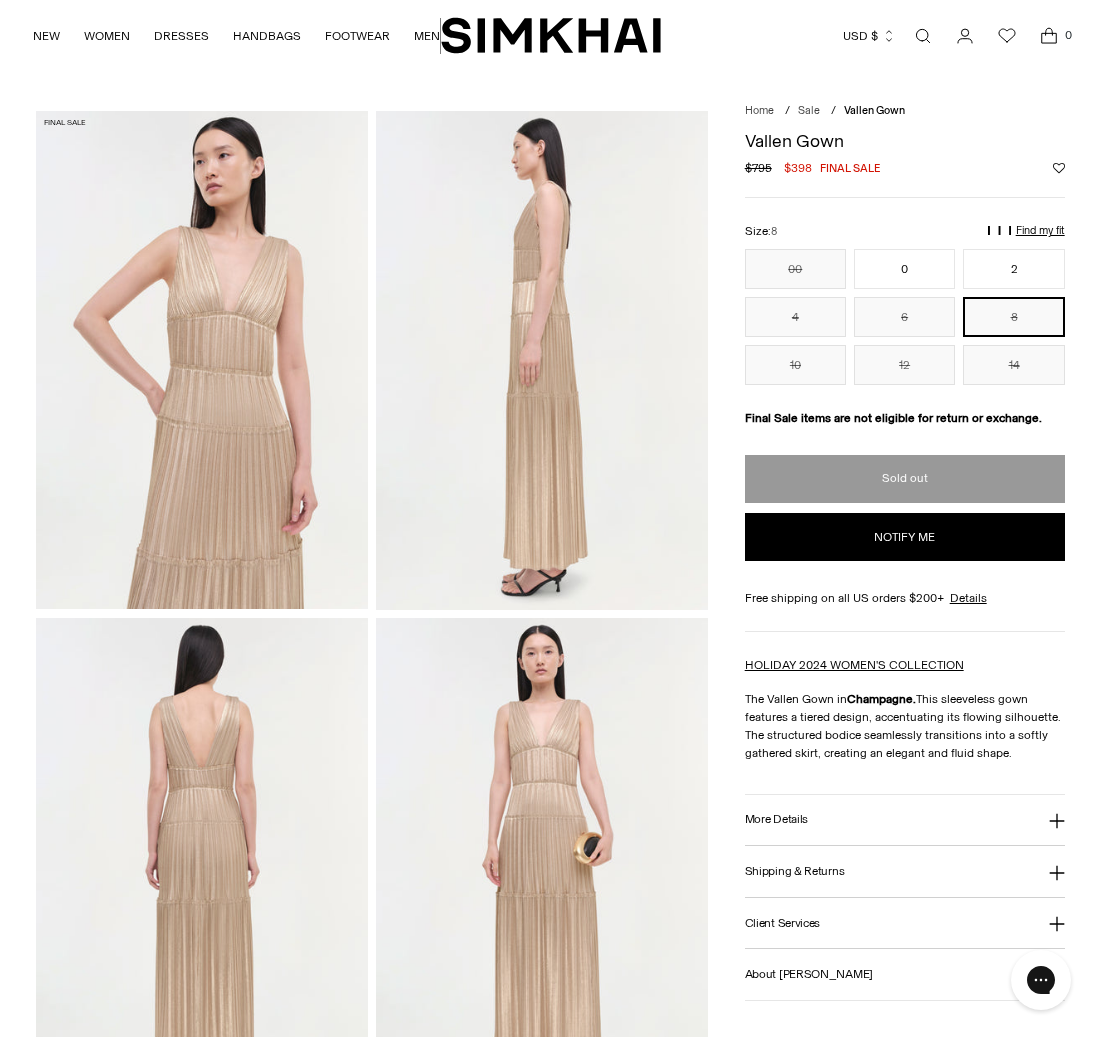 click on "8" at bounding box center [1013, 317] 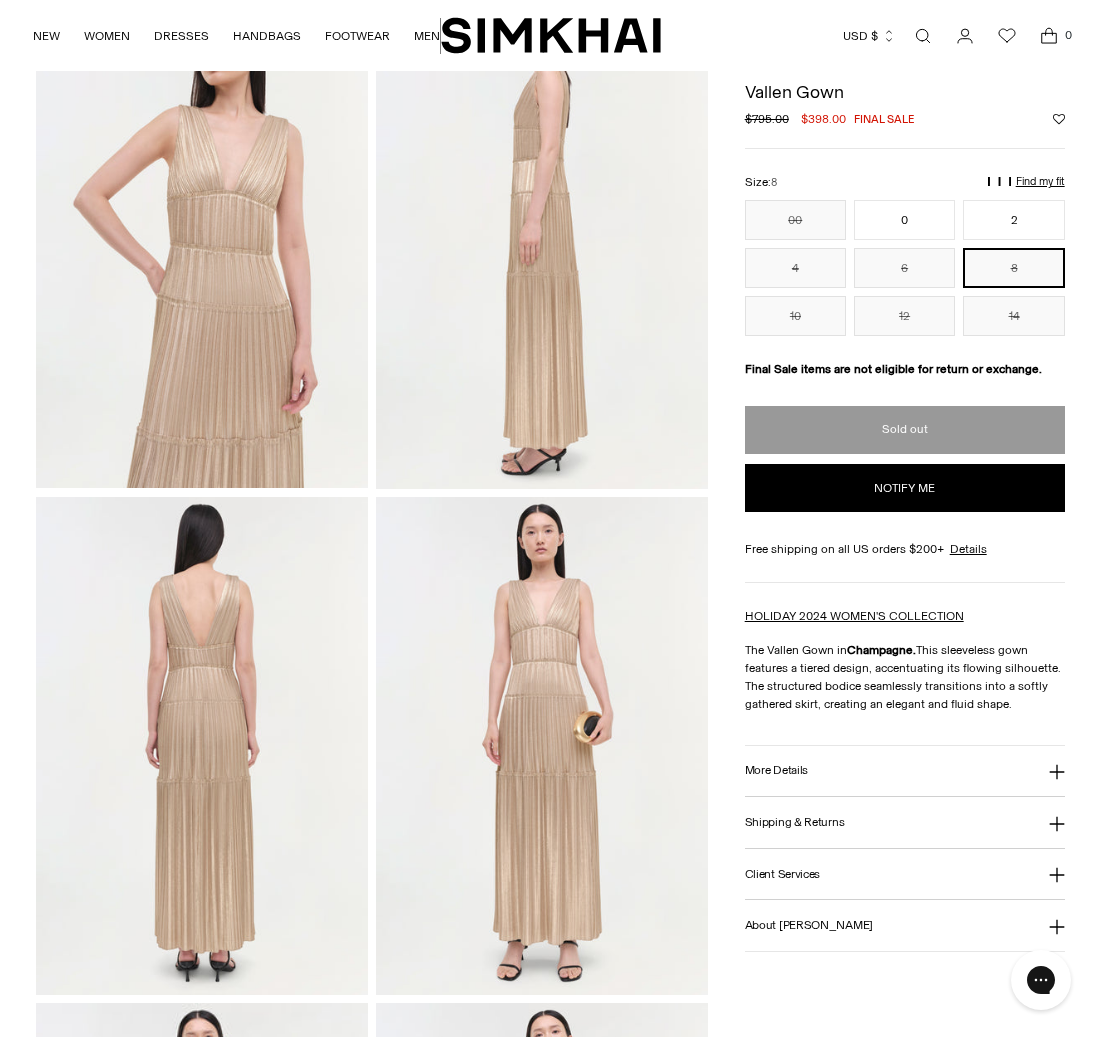scroll, scrollTop: 0, scrollLeft: 0, axis: both 